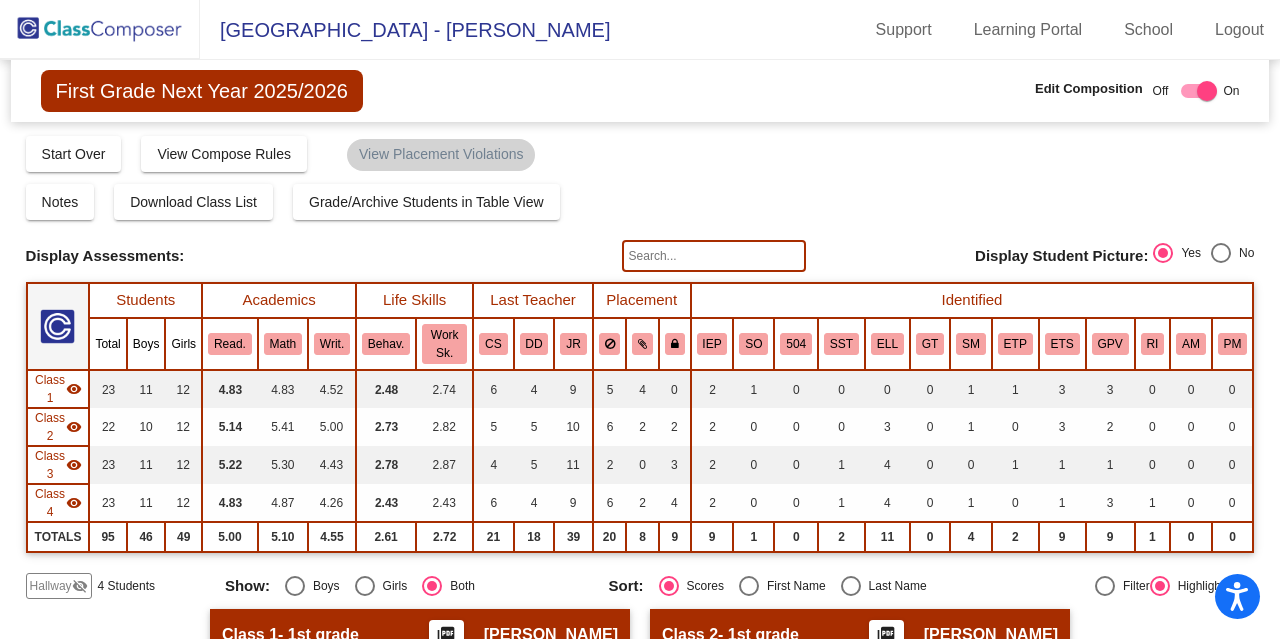 scroll, scrollTop: 0, scrollLeft: 0, axis: both 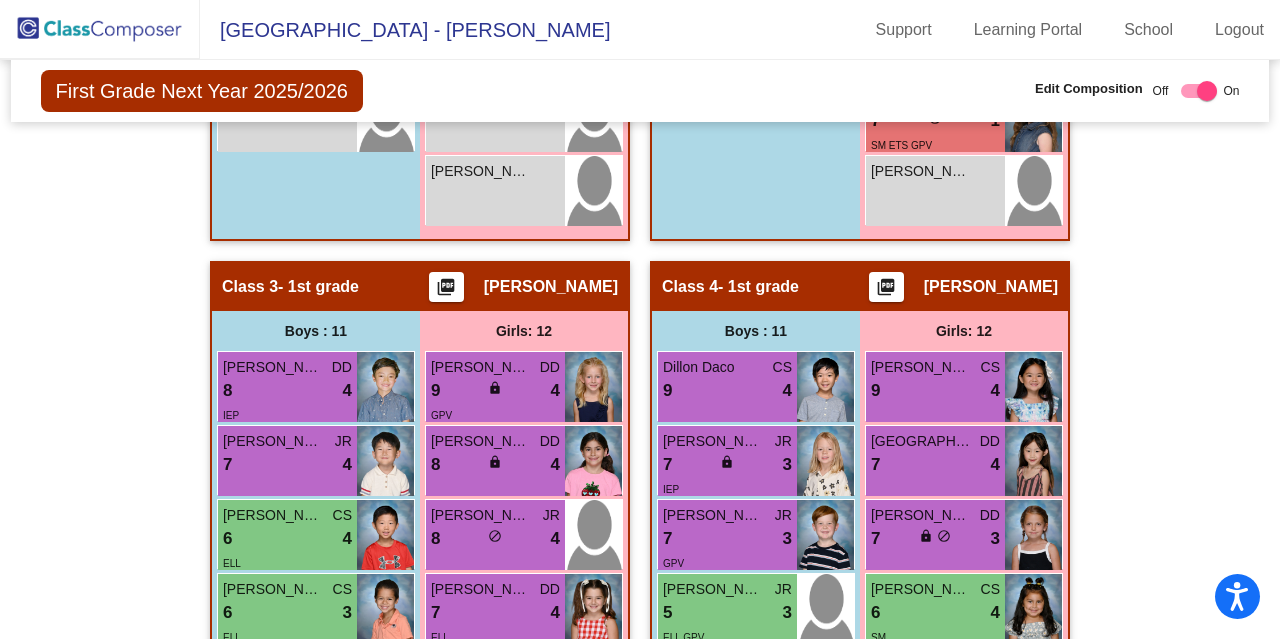 click 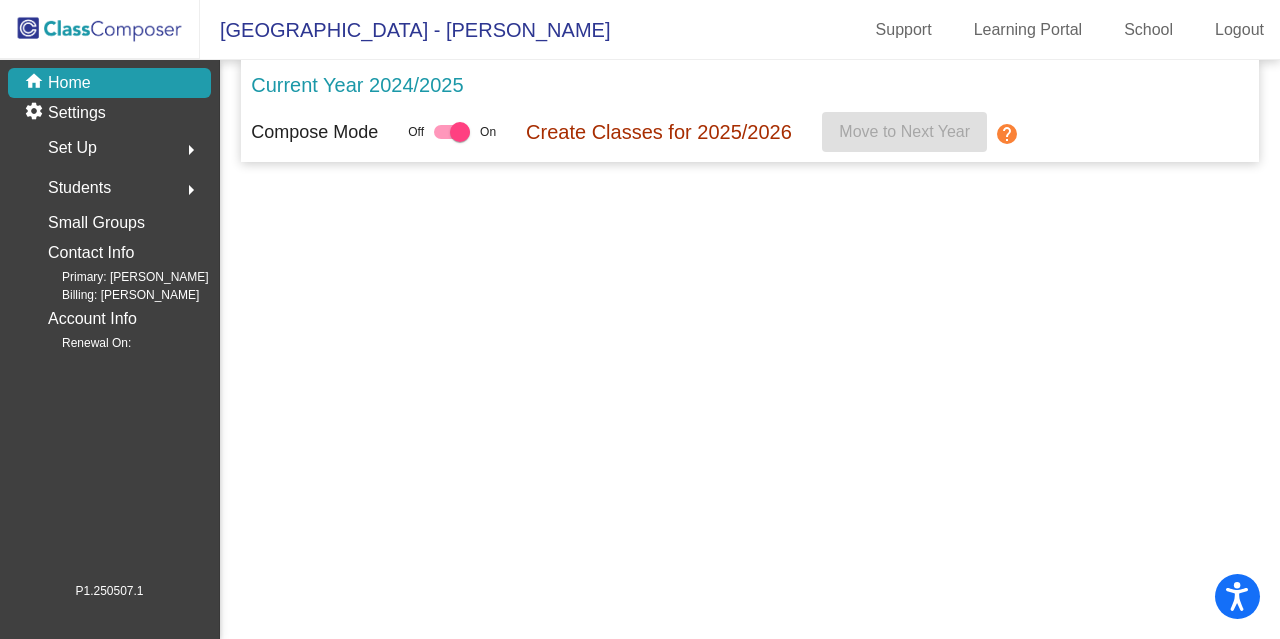 scroll, scrollTop: 0, scrollLeft: 0, axis: both 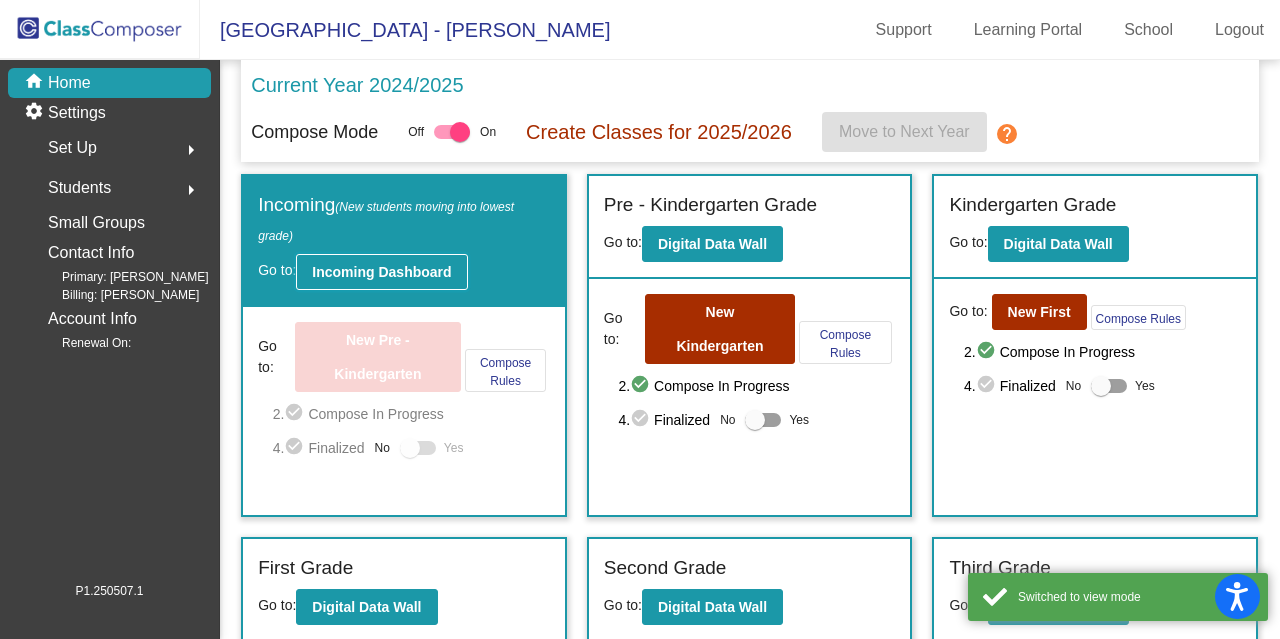 click on "Incoming Dashboard" 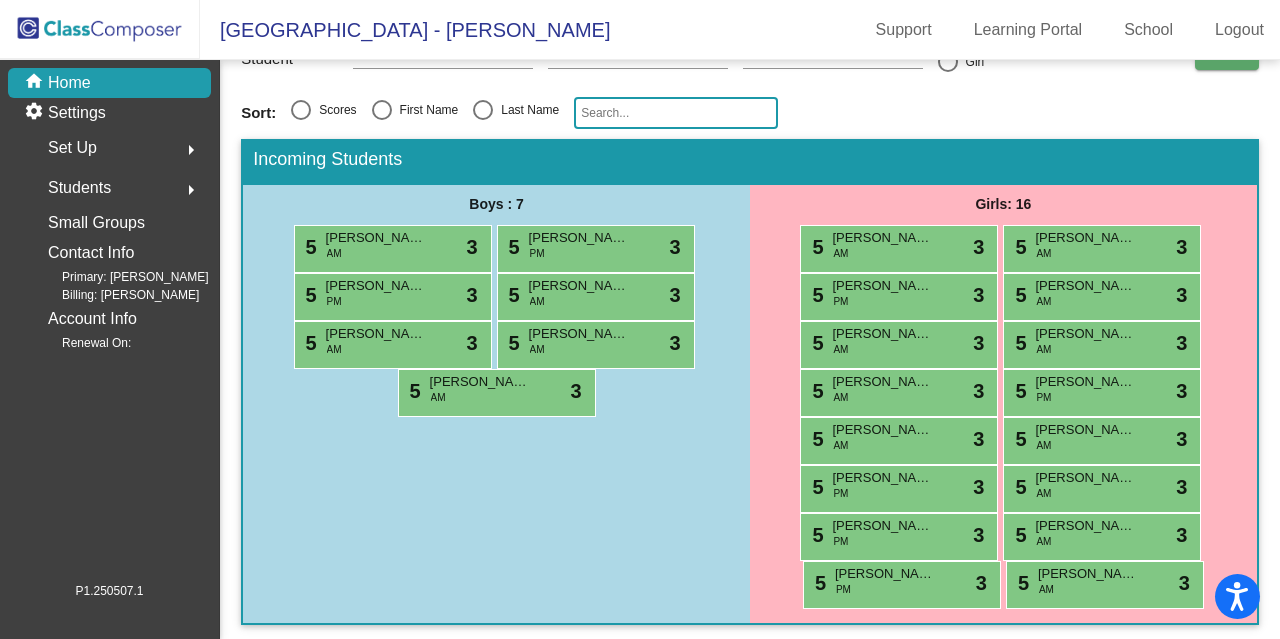 scroll, scrollTop: 306, scrollLeft: 0, axis: vertical 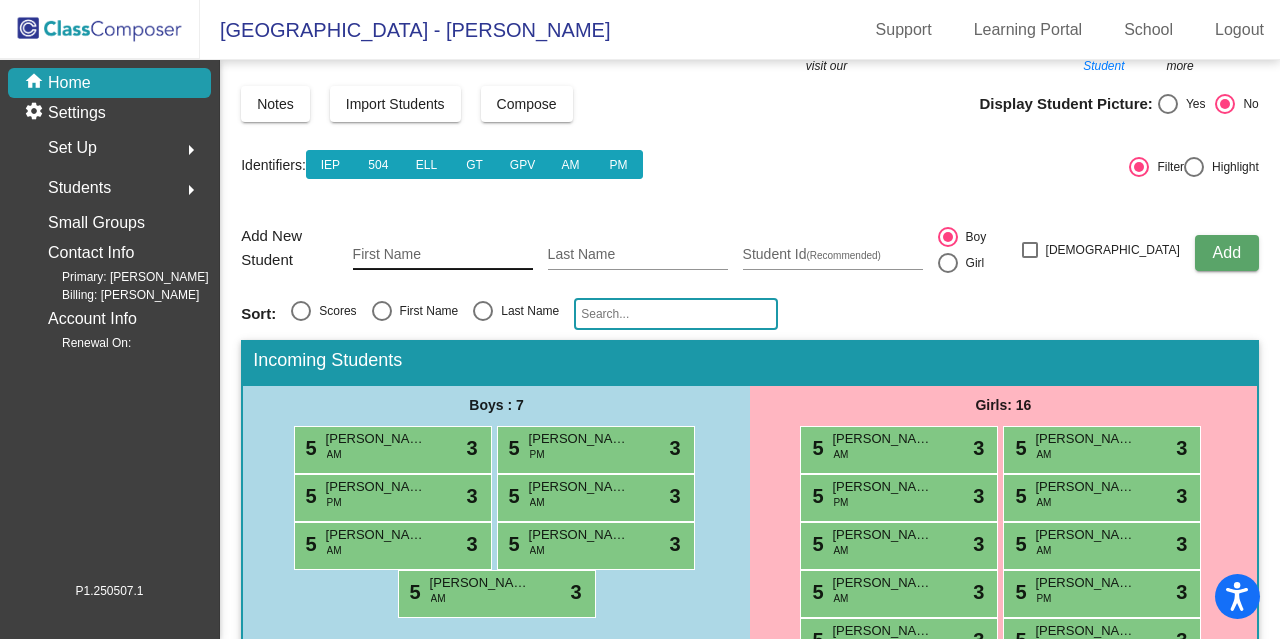 click on "First Name" 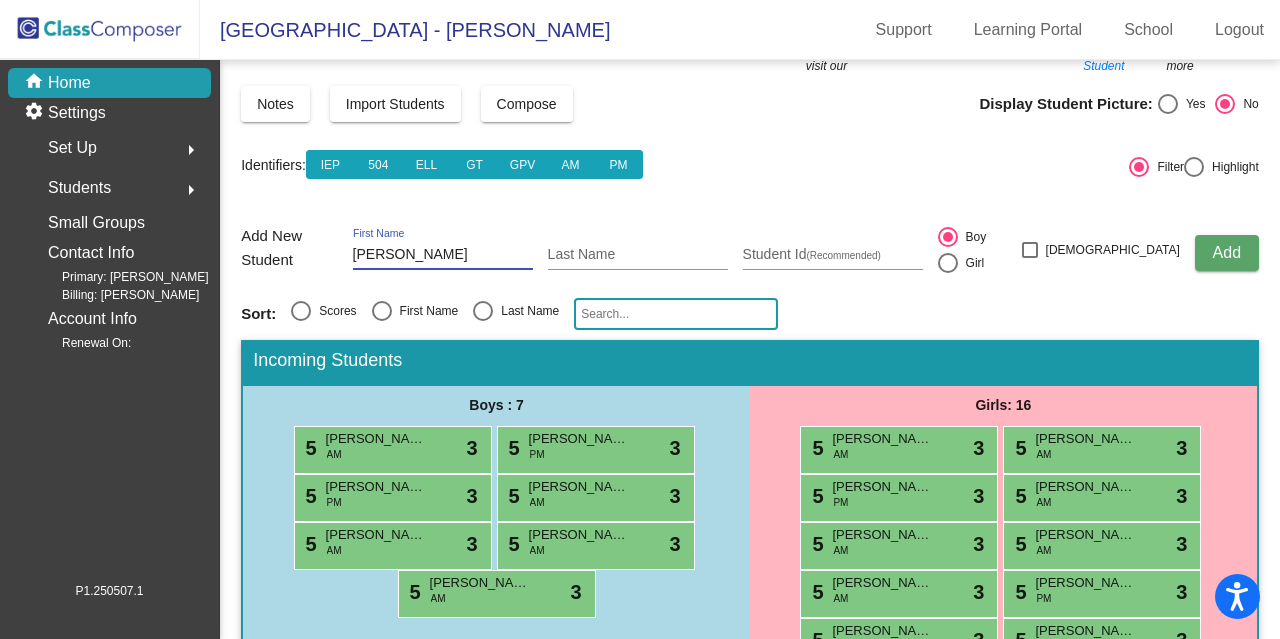 type on "[PERSON_NAME]" 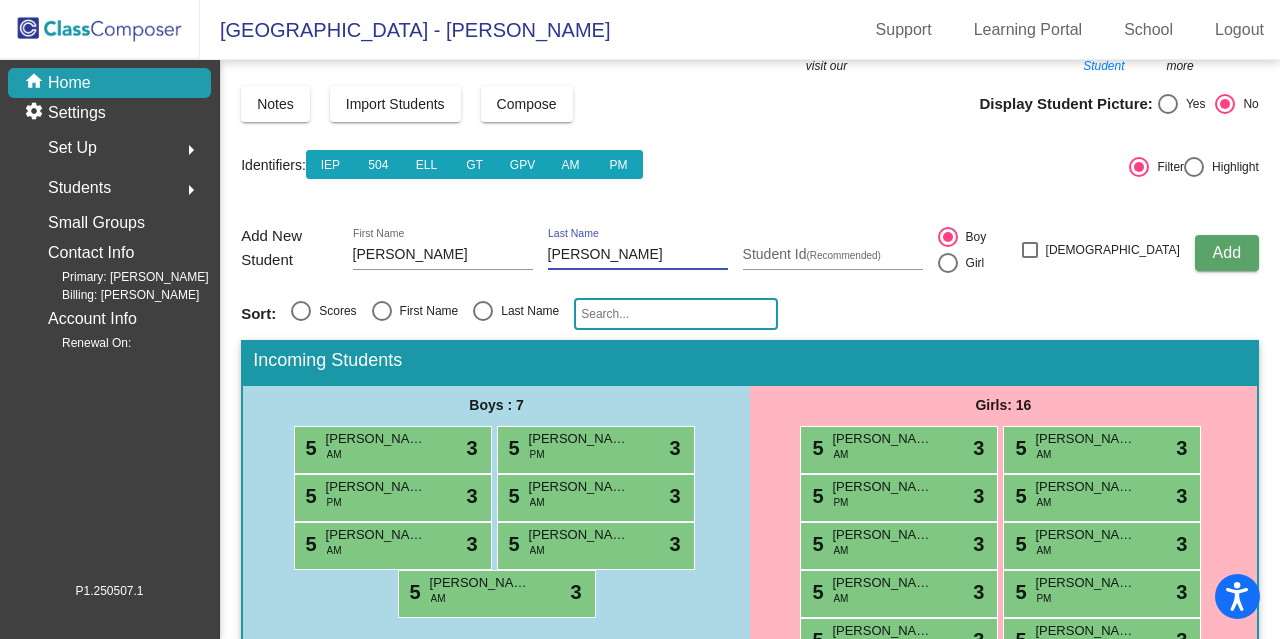 type on "[PERSON_NAME]" 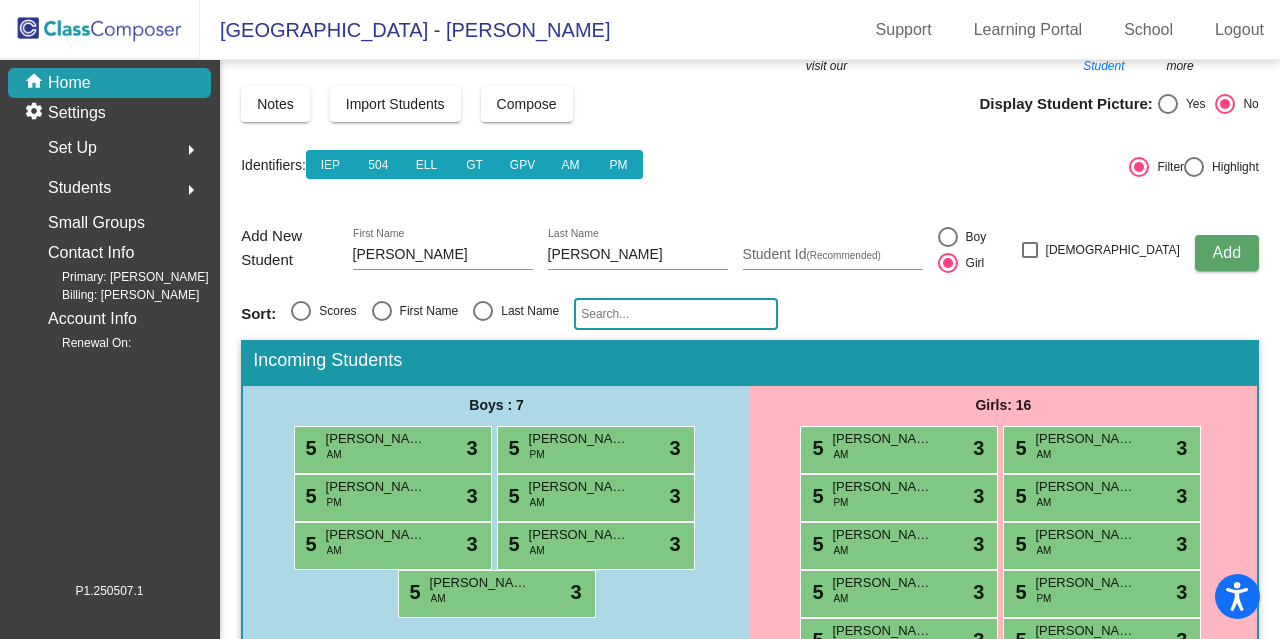 click on "Add" 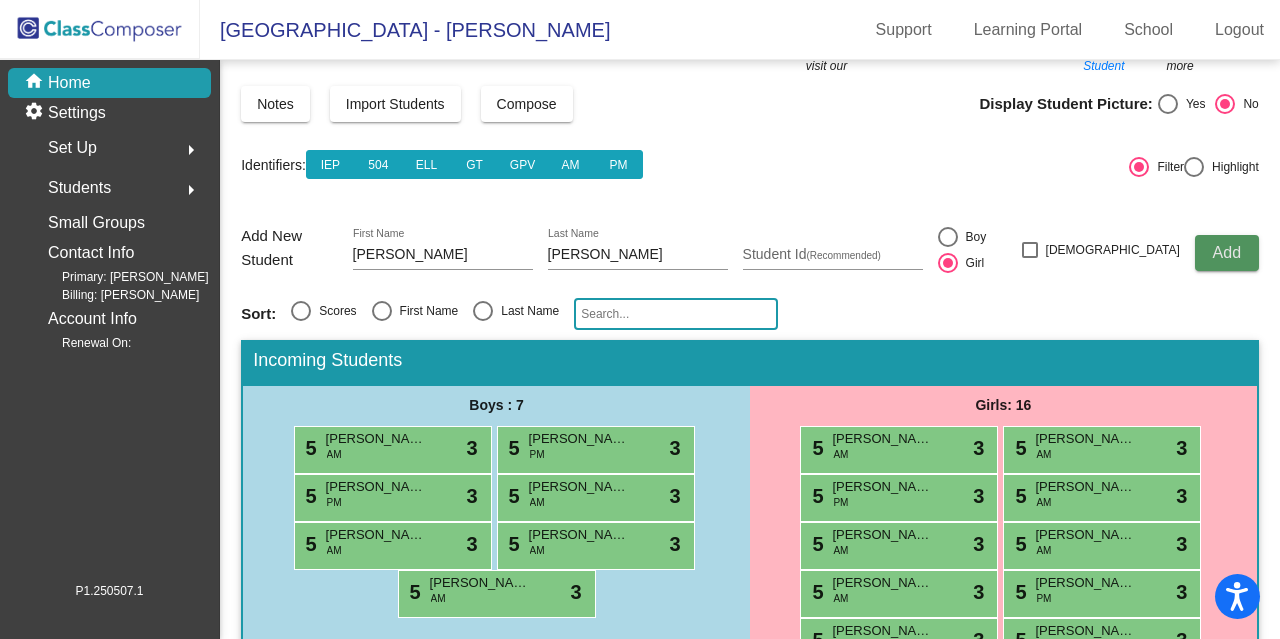 type 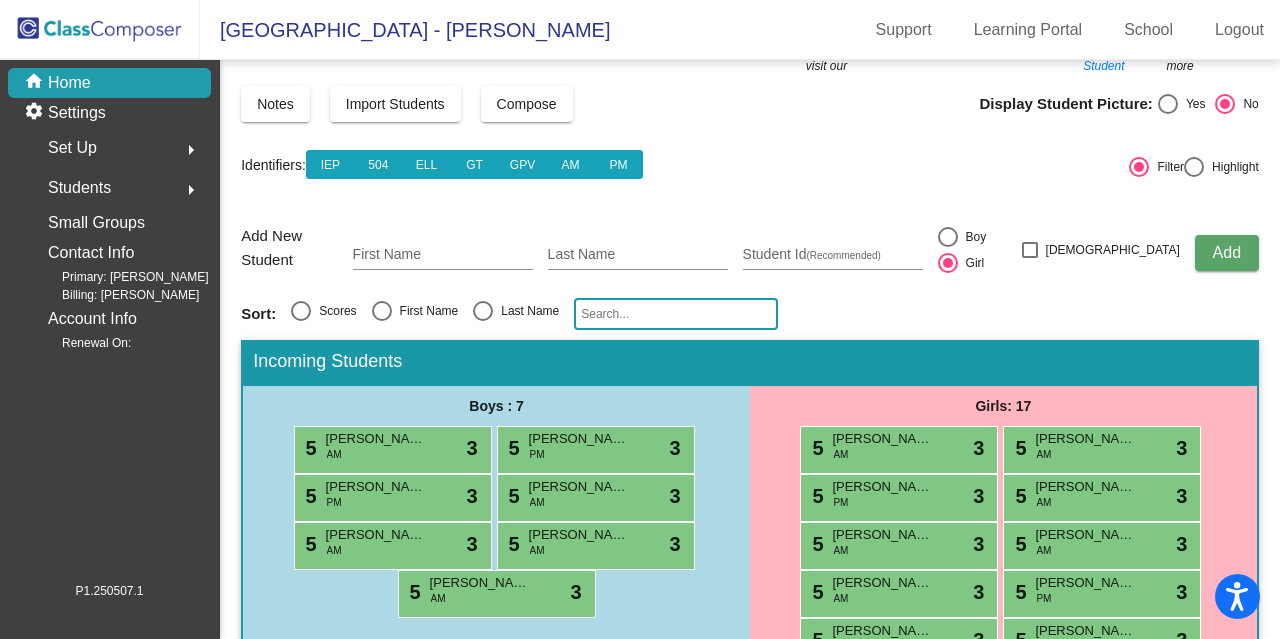 click 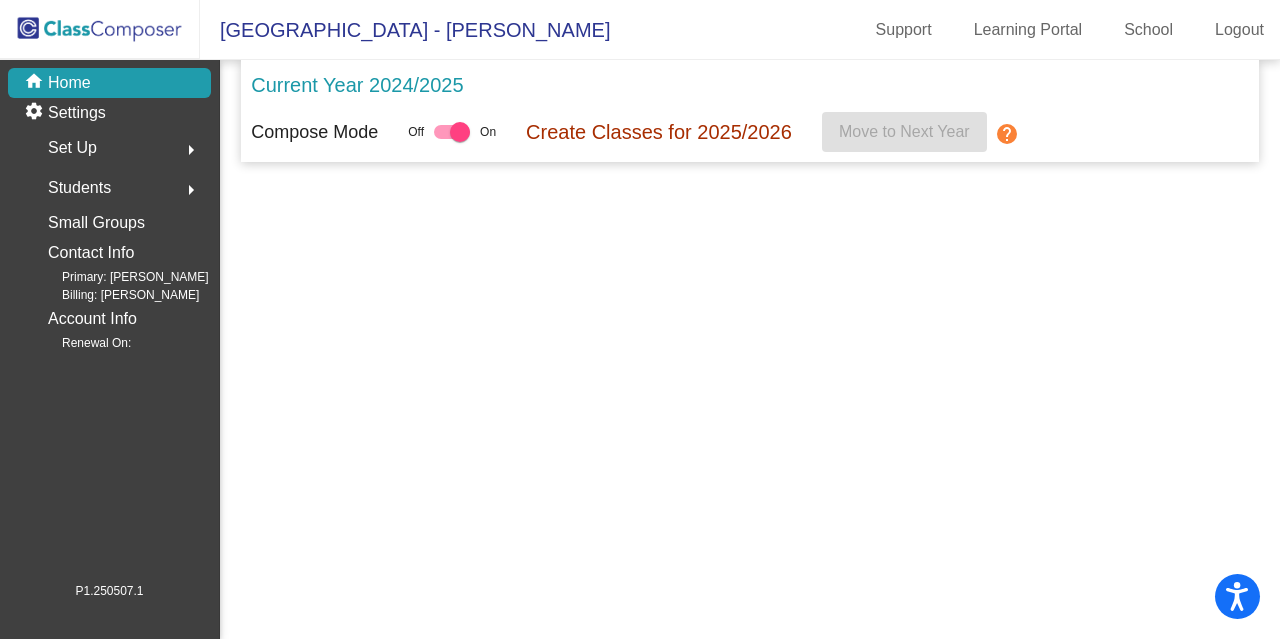 scroll, scrollTop: 0, scrollLeft: 0, axis: both 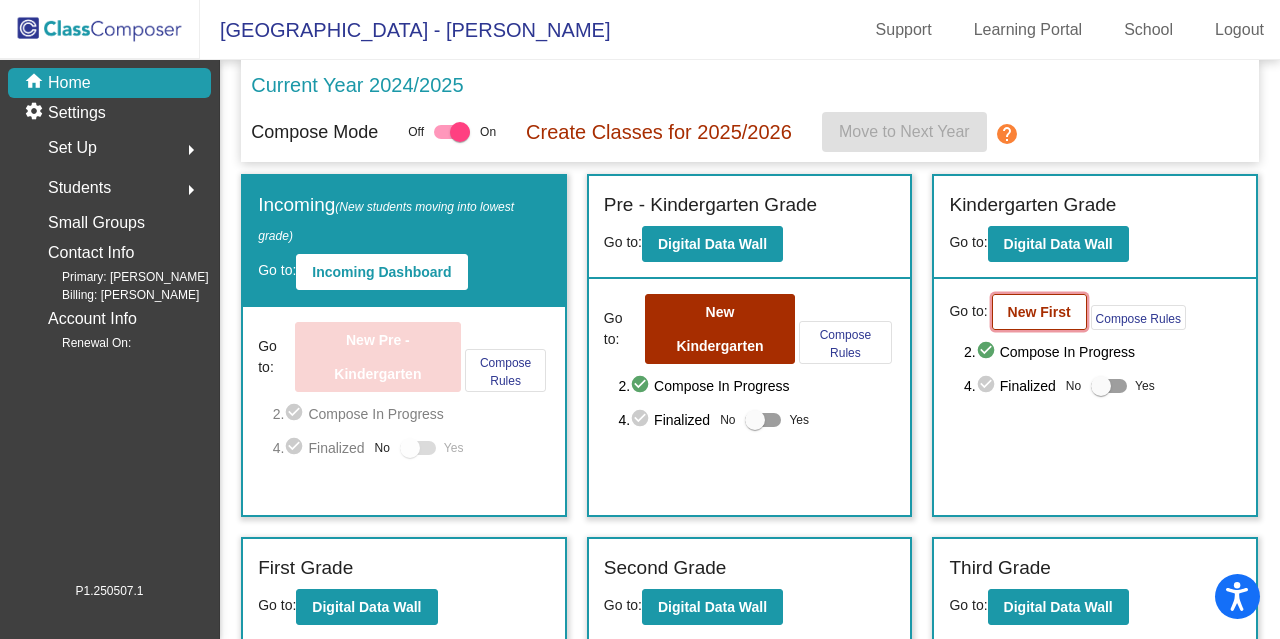 click on "New First" 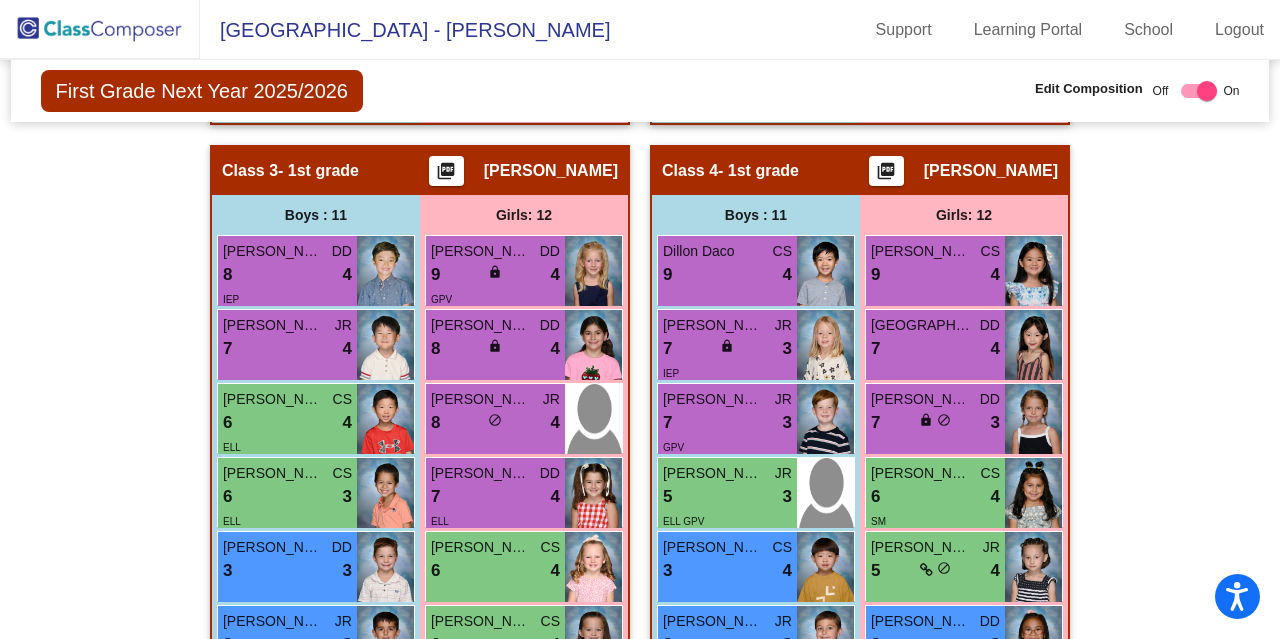 scroll, scrollTop: 1480, scrollLeft: 0, axis: vertical 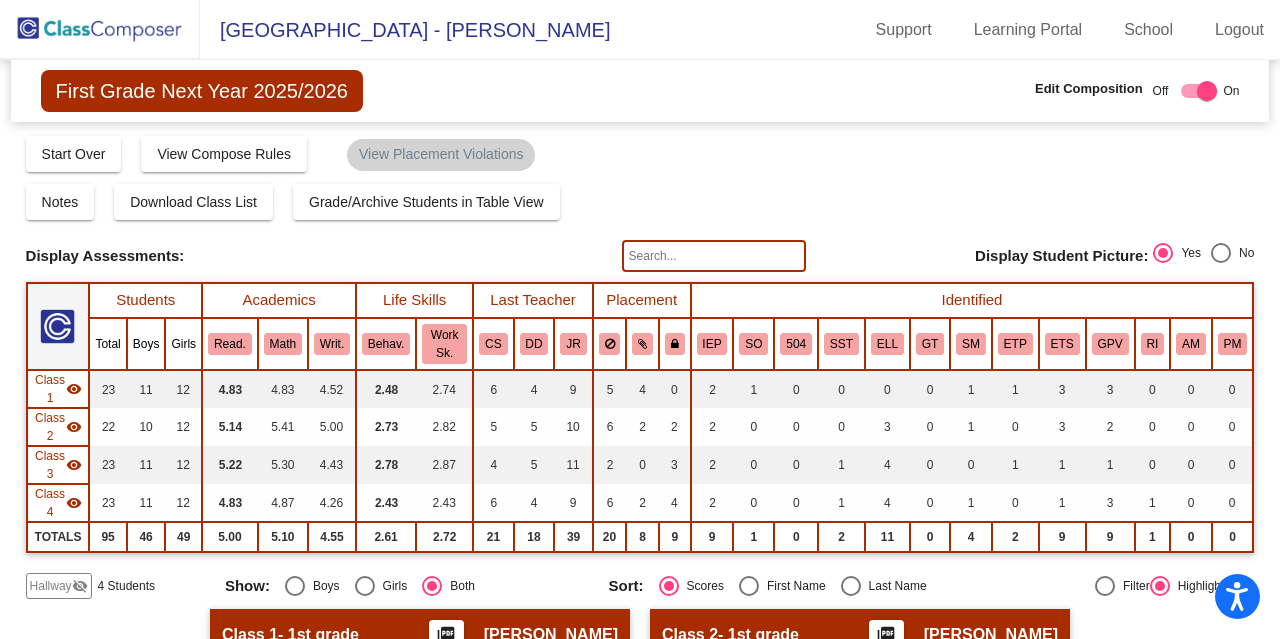 click 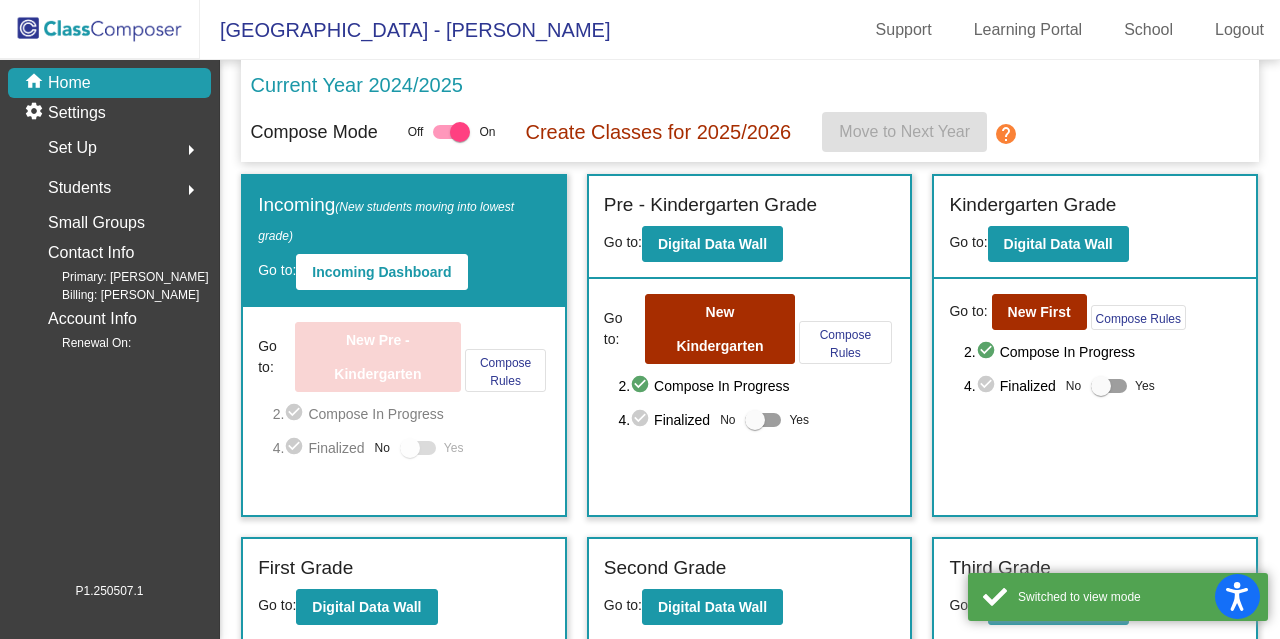 scroll, scrollTop: 300, scrollLeft: 0, axis: vertical 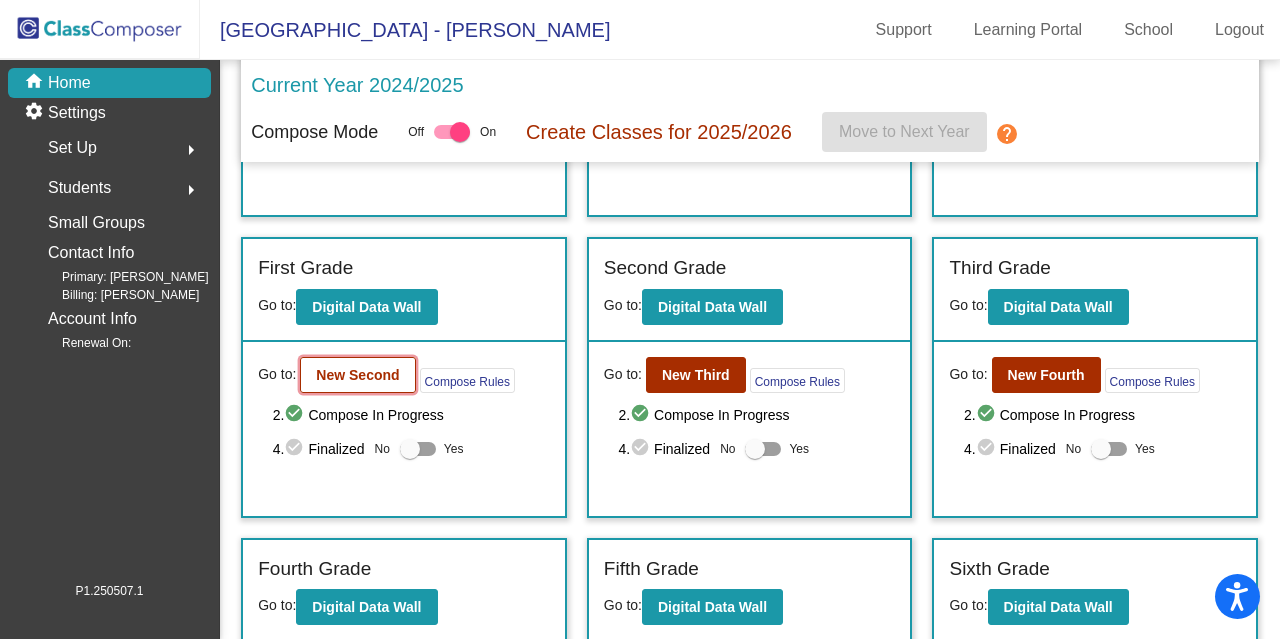 click on "New Second" 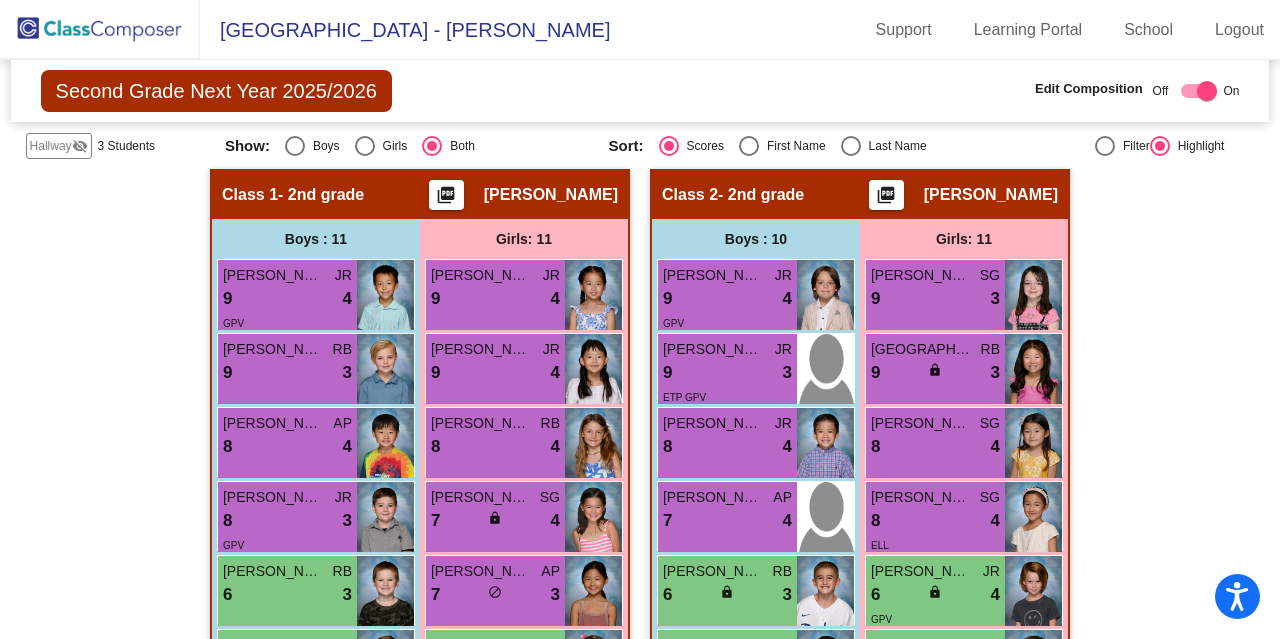 scroll, scrollTop: 690, scrollLeft: 0, axis: vertical 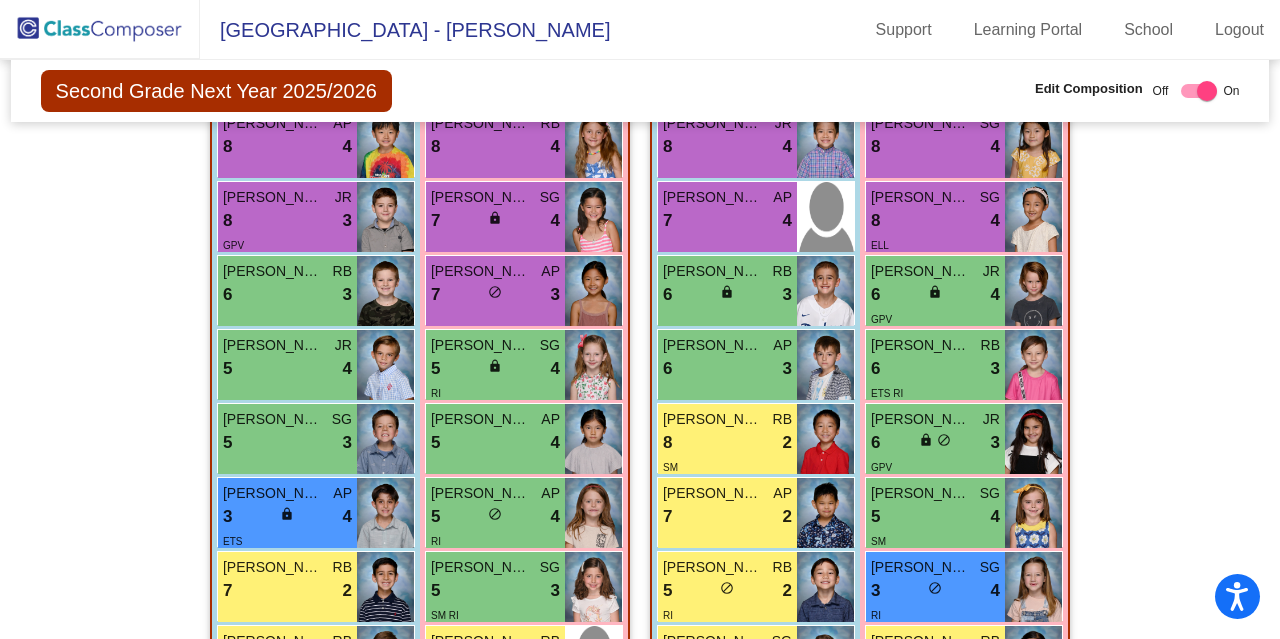 click 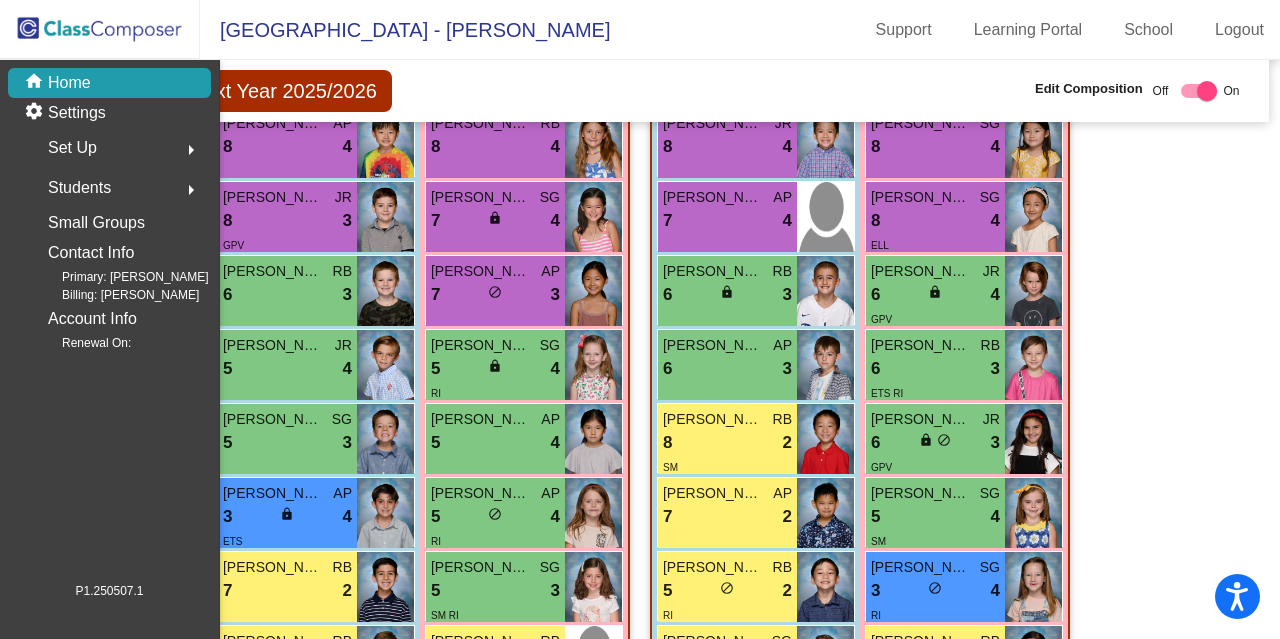 scroll, scrollTop: 0, scrollLeft: 0, axis: both 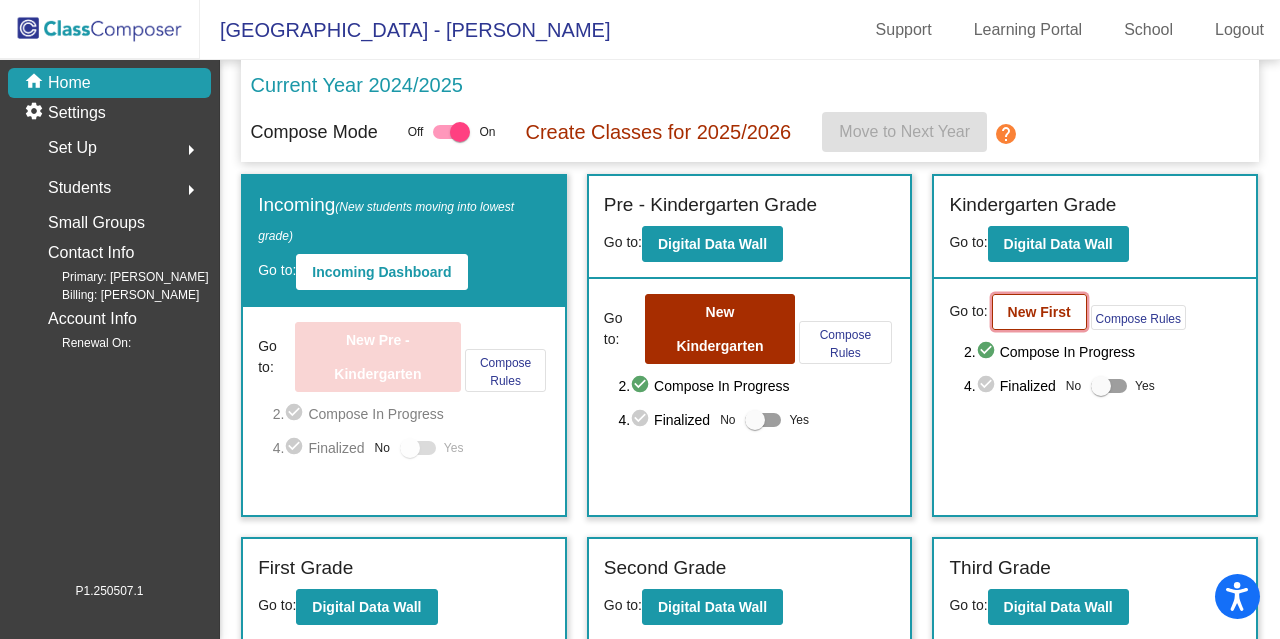 click on "New First" 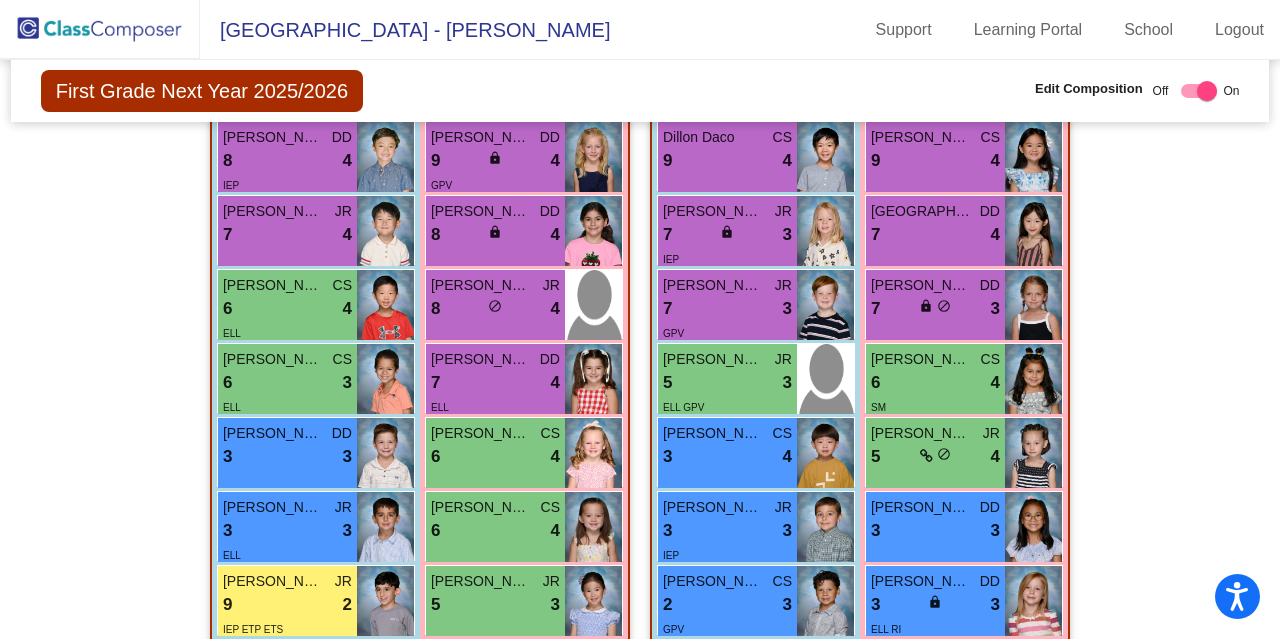scroll, scrollTop: 1488, scrollLeft: 0, axis: vertical 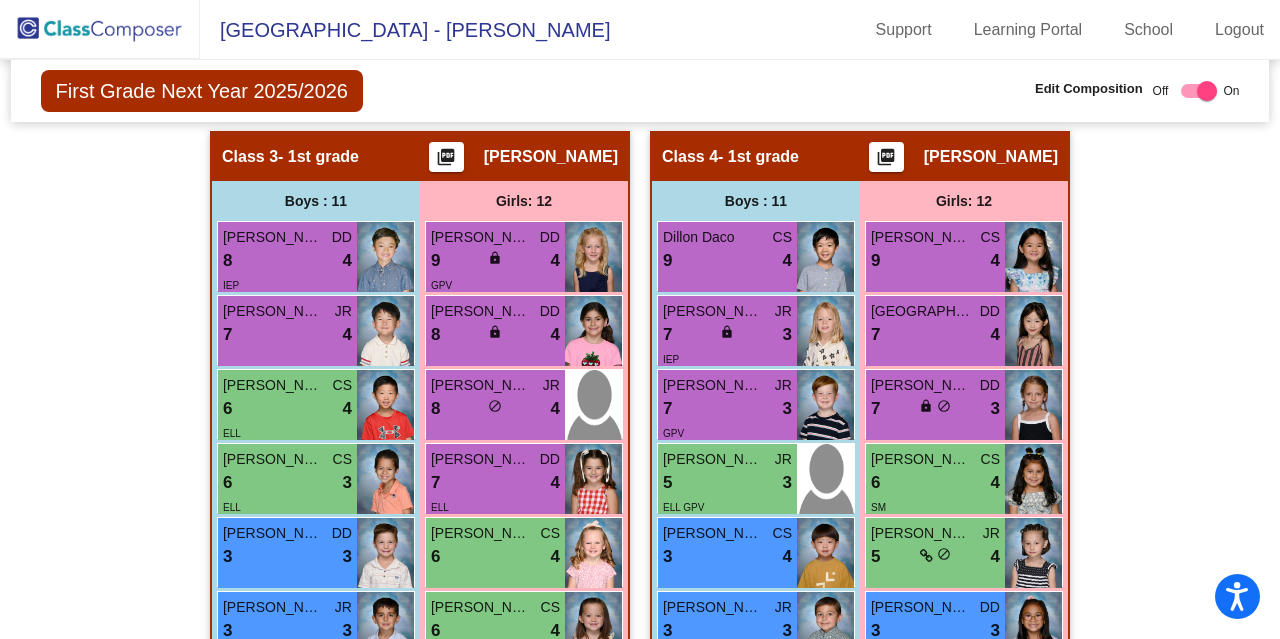 click 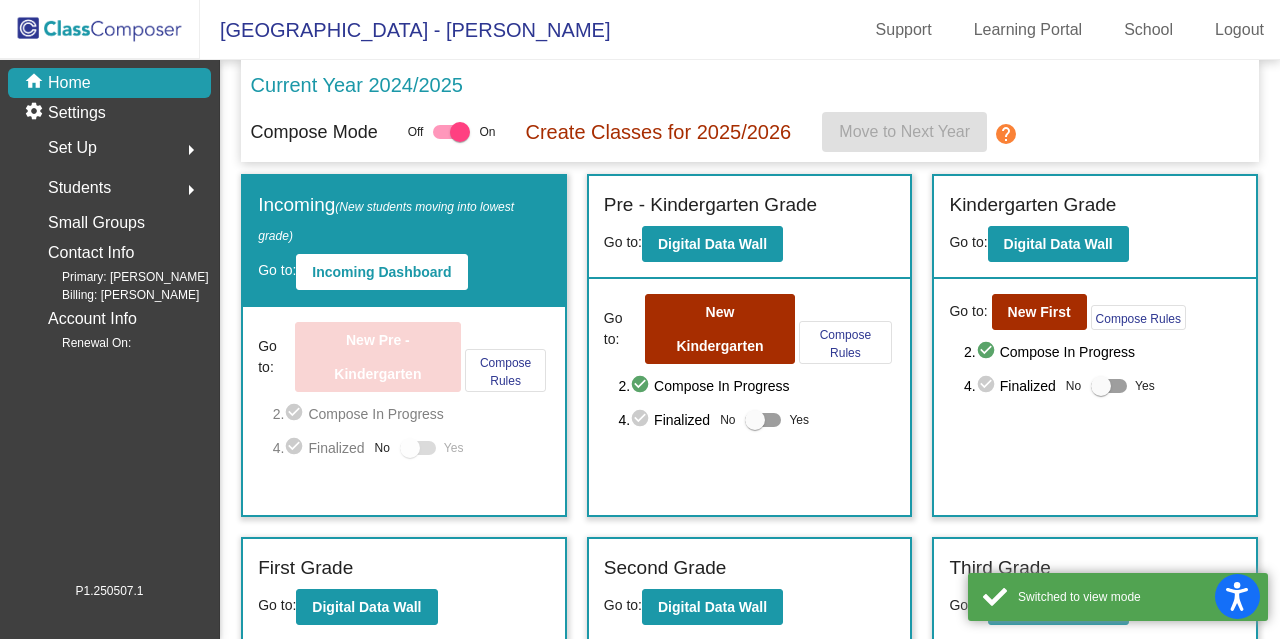 scroll, scrollTop: 400, scrollLeft: 0, axis: vertical 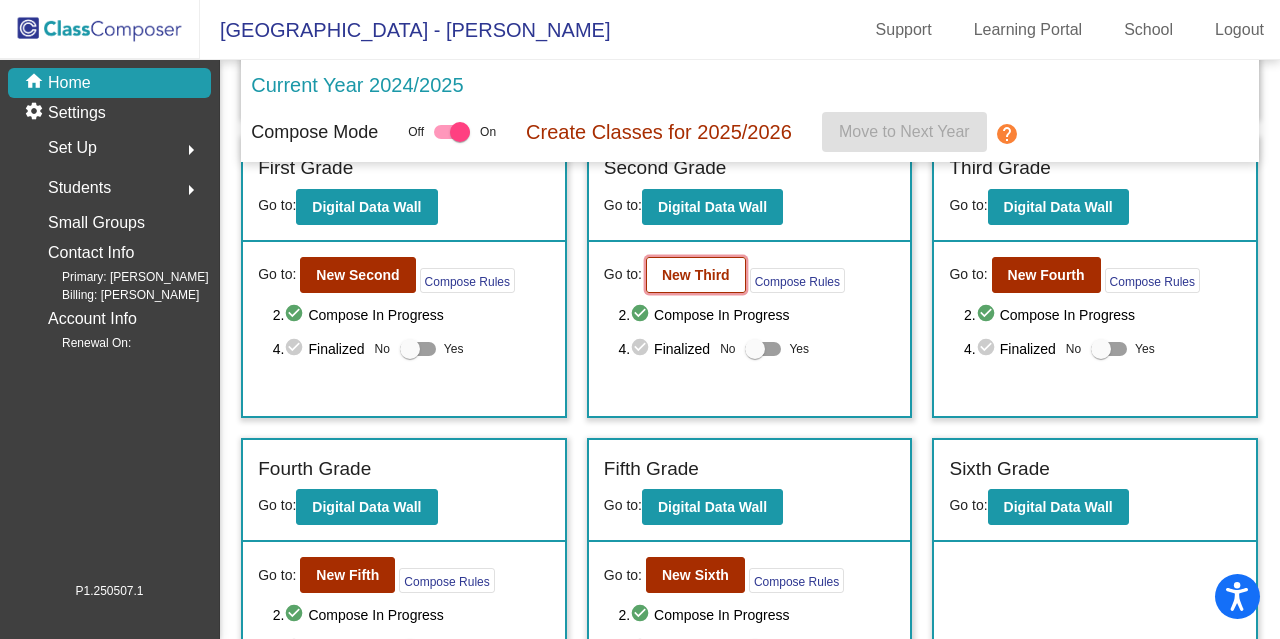 click on "New Third" 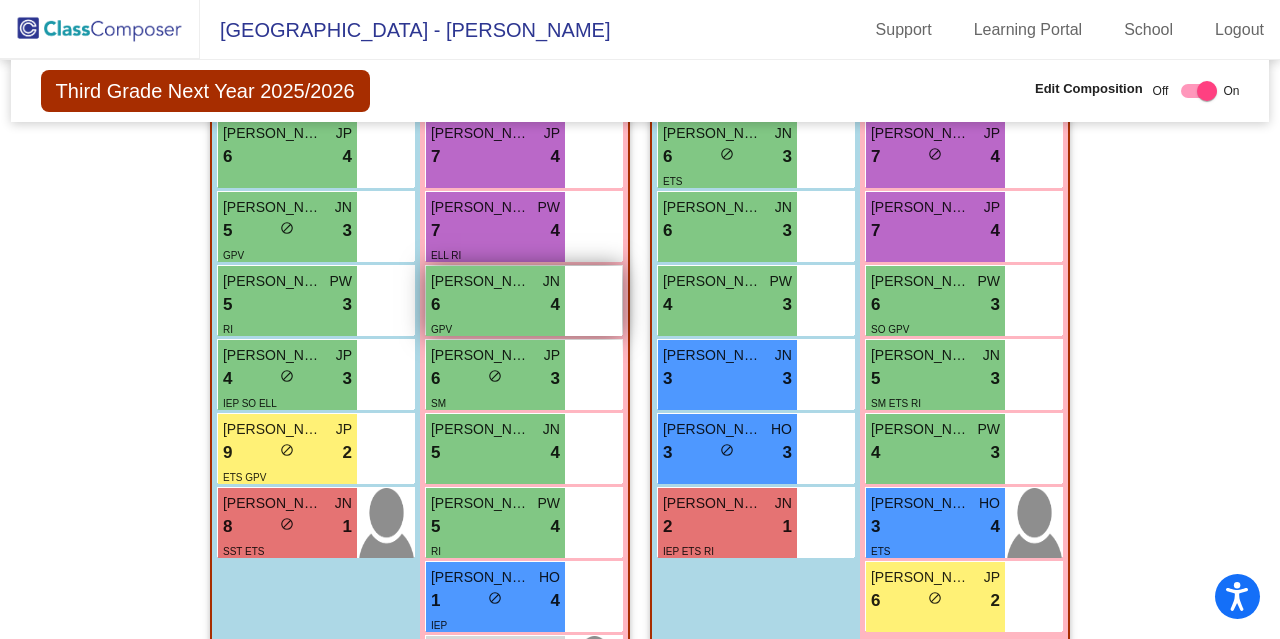 scroll, scrollTop: 1938, scrollLeft: 0, axis: vertical 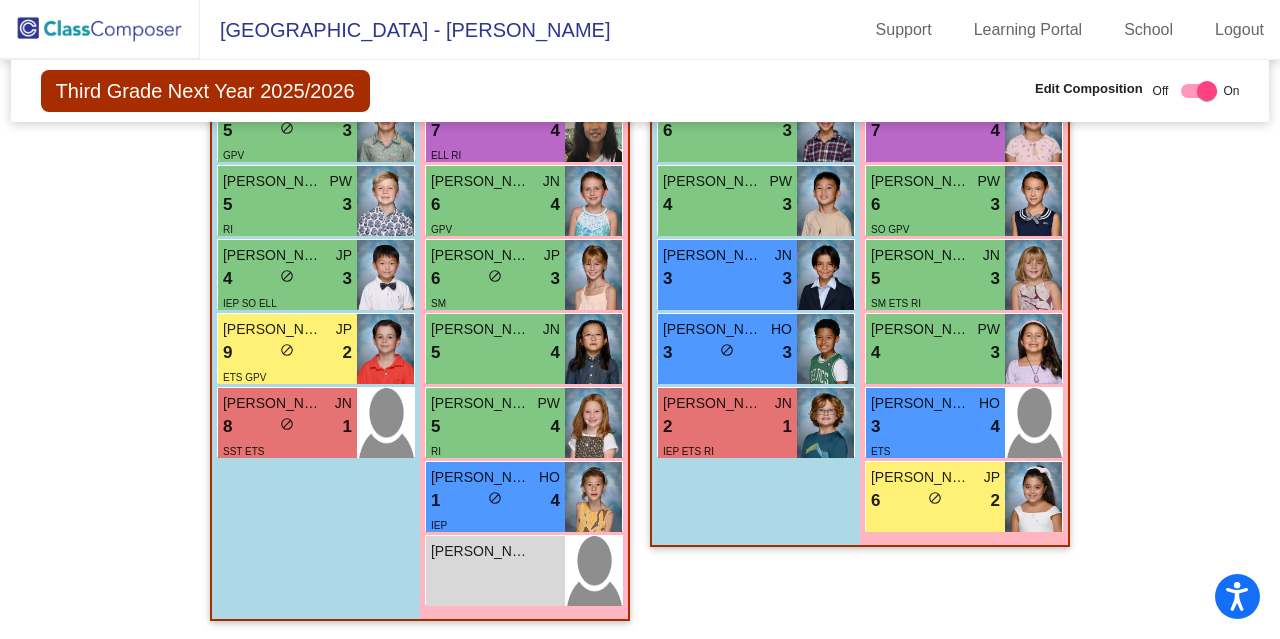 click 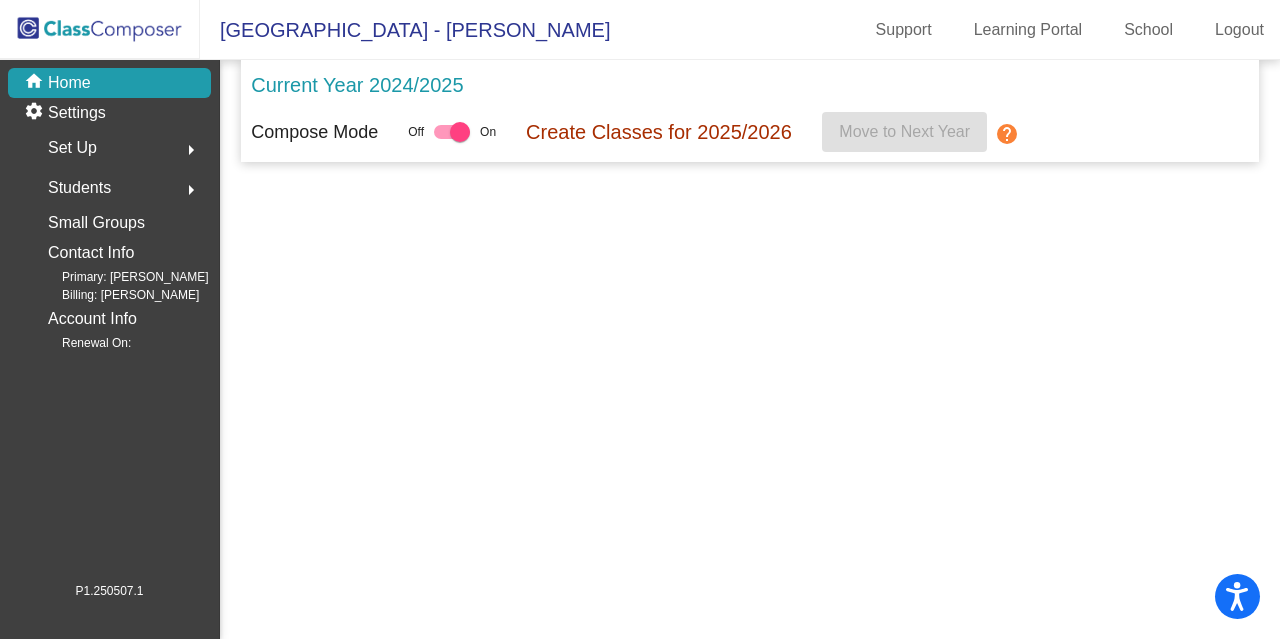 scroll, scrollTop: 0, scrollLeft: 0, axis: both 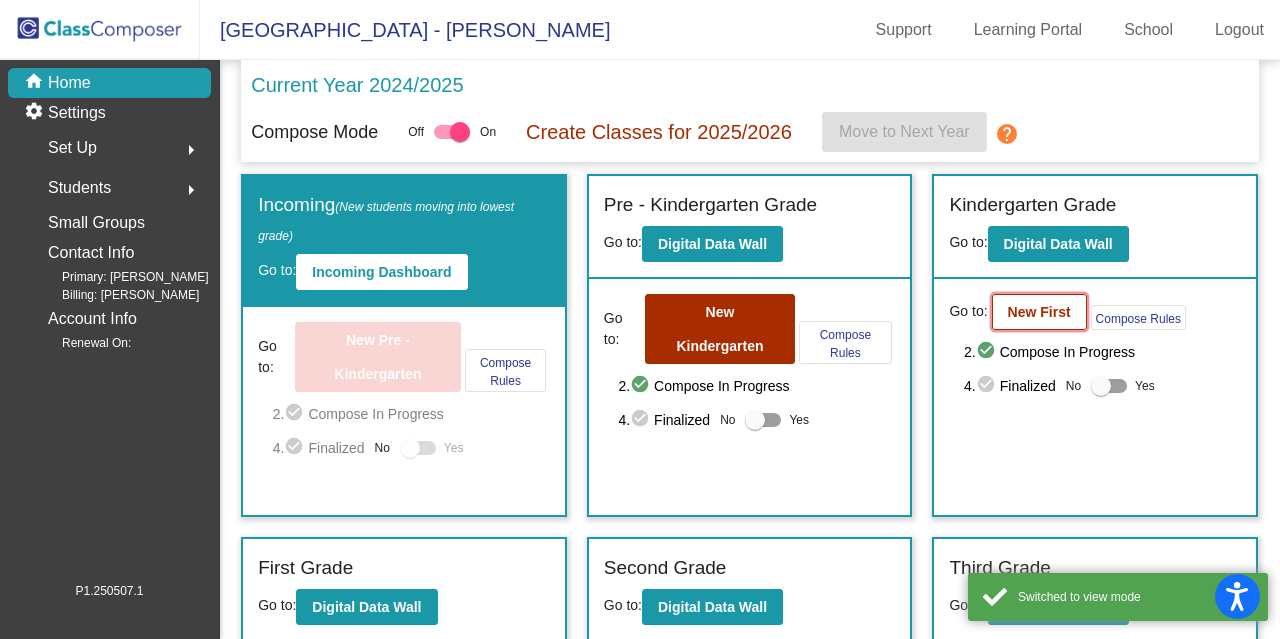 click on "New First" 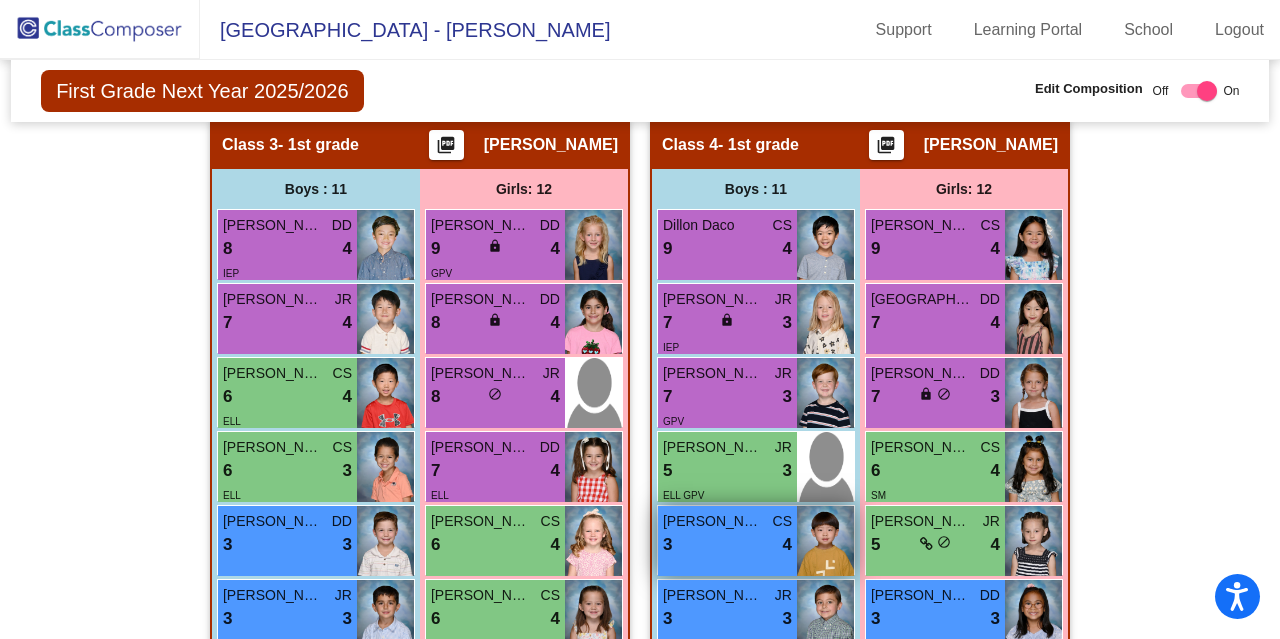 scroll, scrollTop: 1600, scrollLeft: 0, axis: vertical 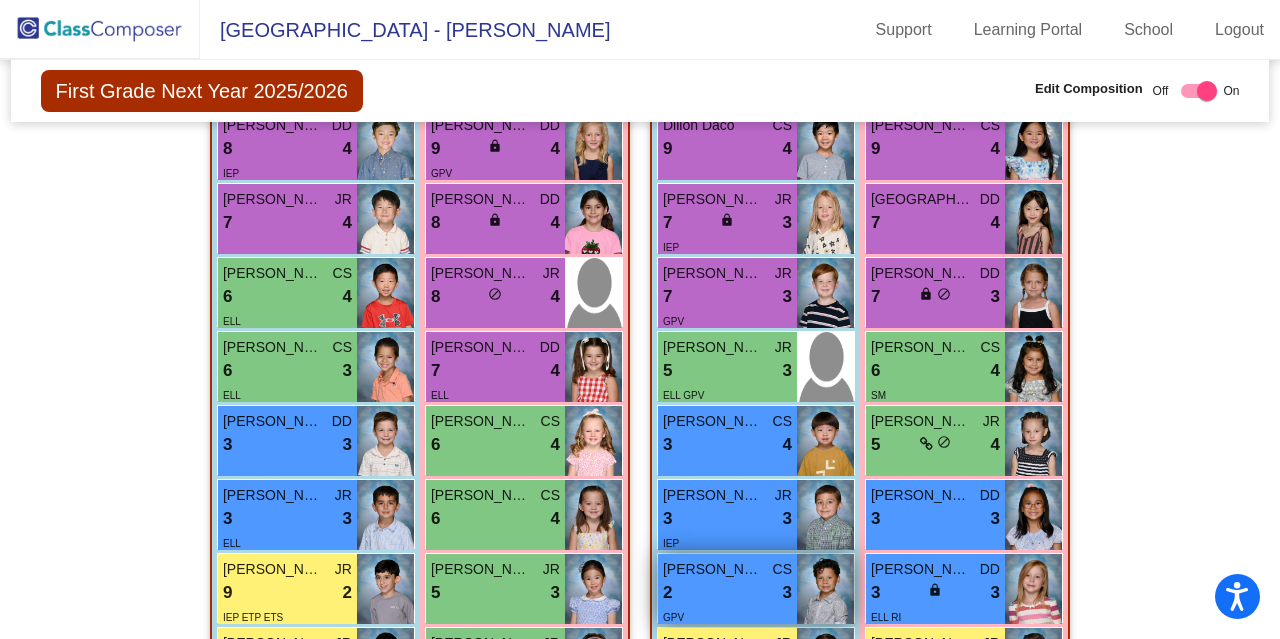 click at bounding box center (825, 589) 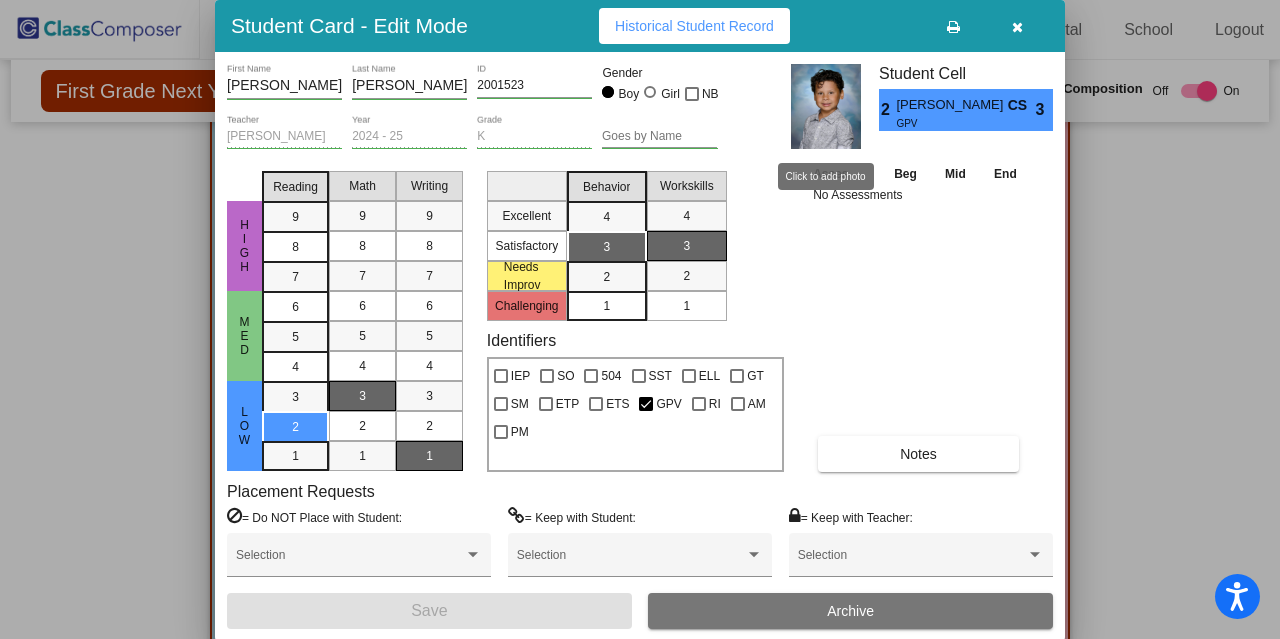 click at bounding box center [826, 106] 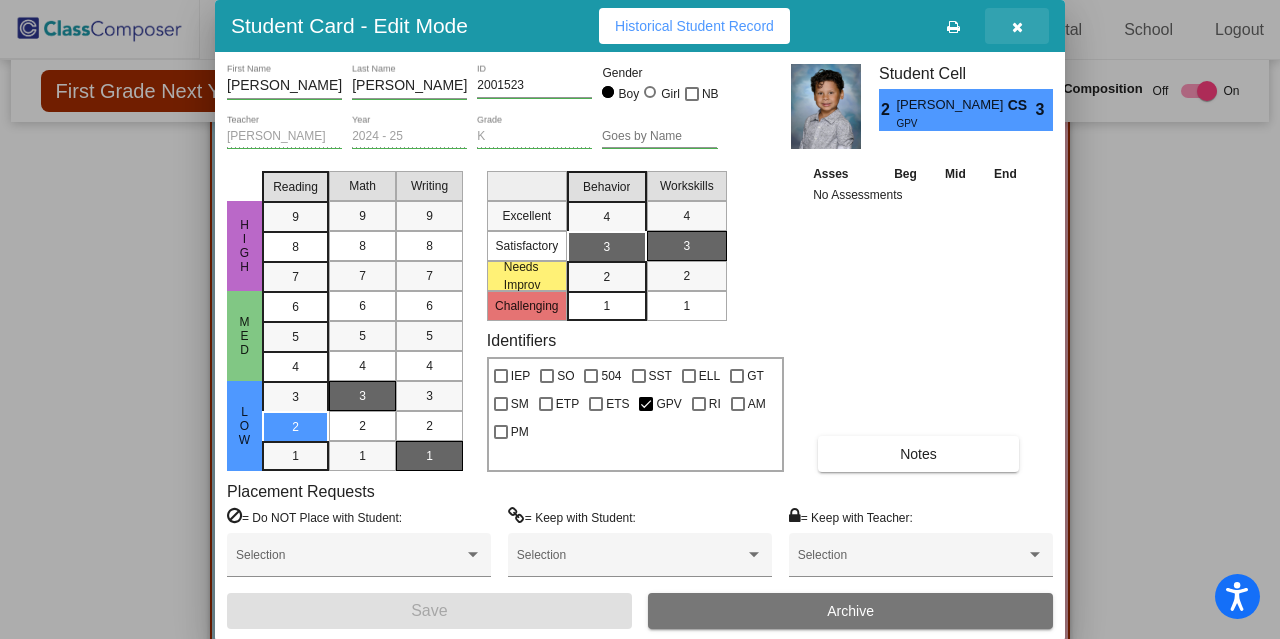 click at bounding box center [1017, 27] 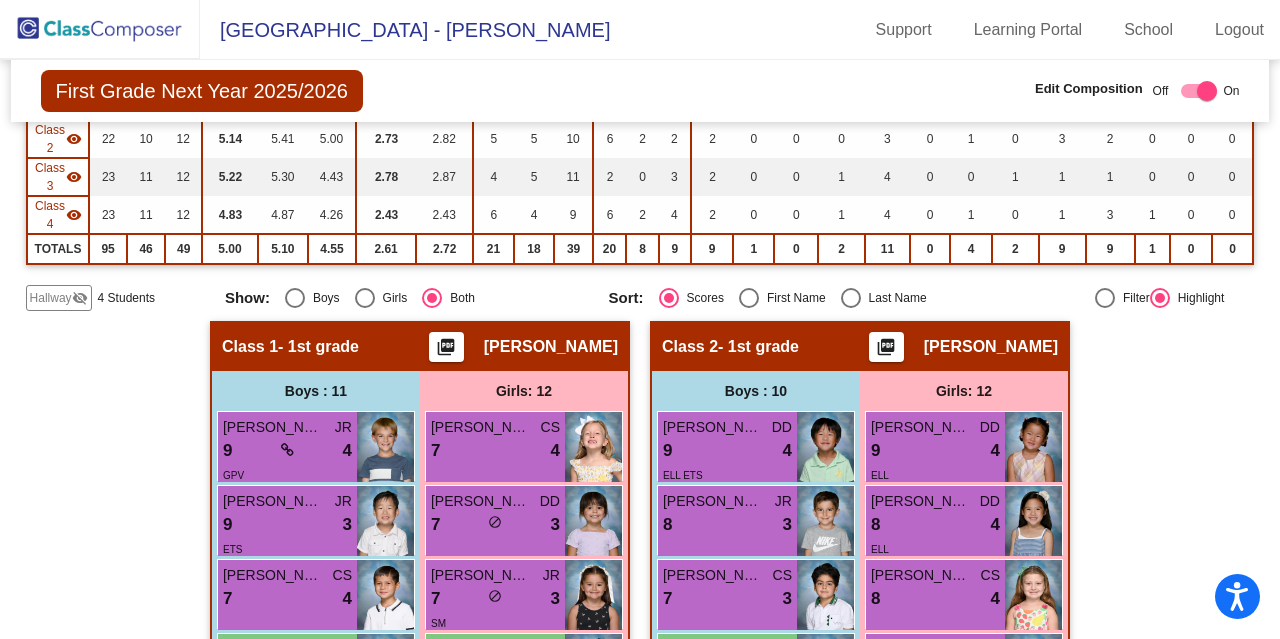 scroll, scrollTop: 0, scrollLeft: 0, axis: both 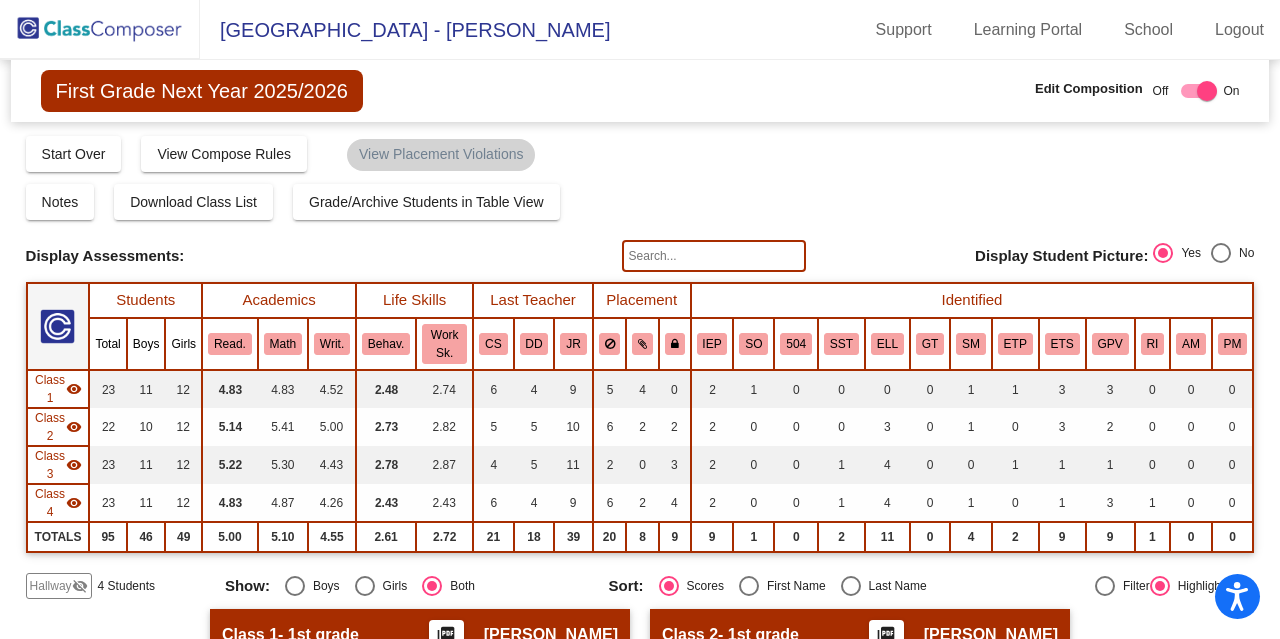click 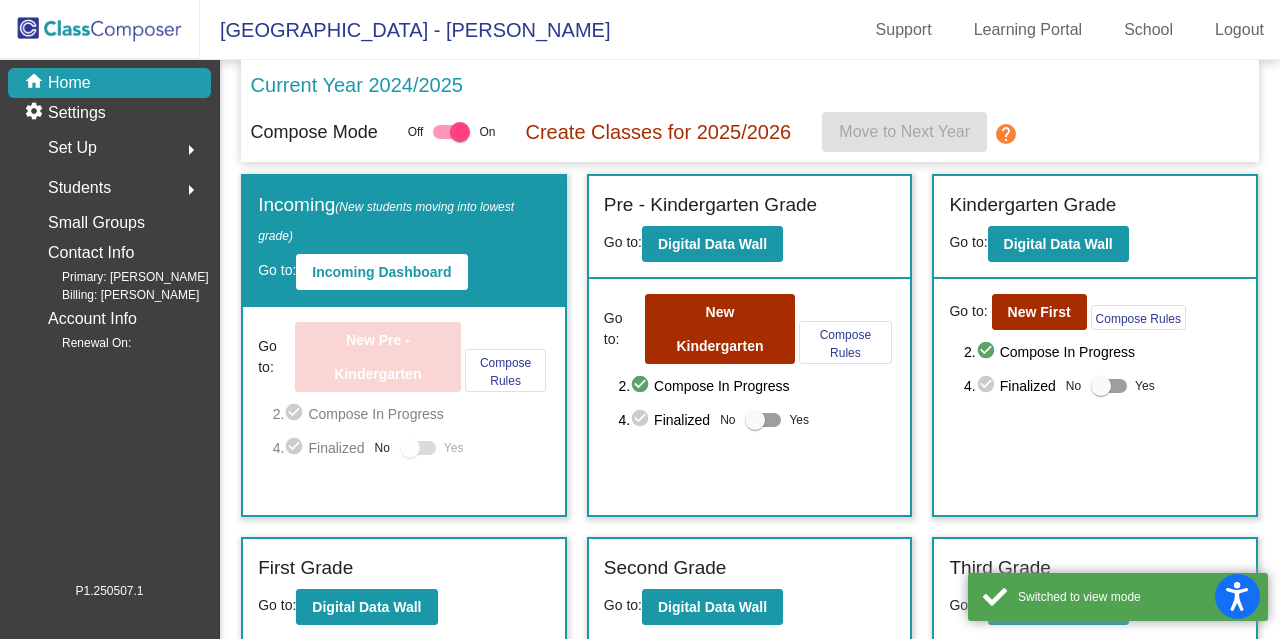 click on "Incoming   (New students moving into lowest grade)" 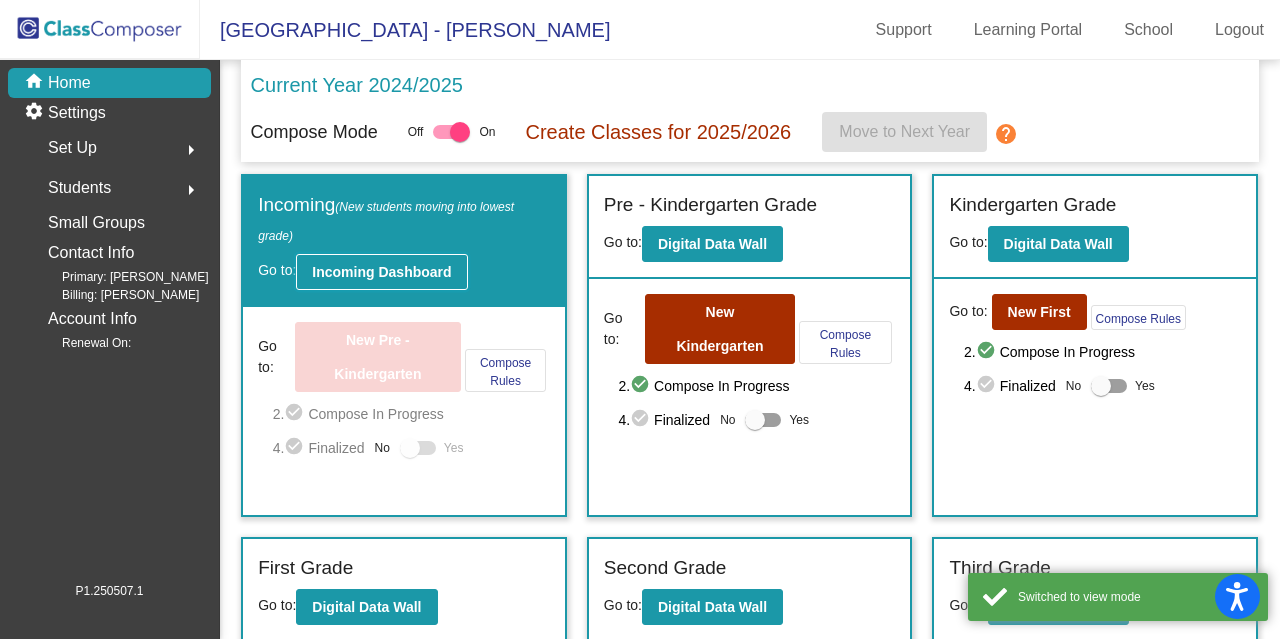 click on "Incoming Dashboard" 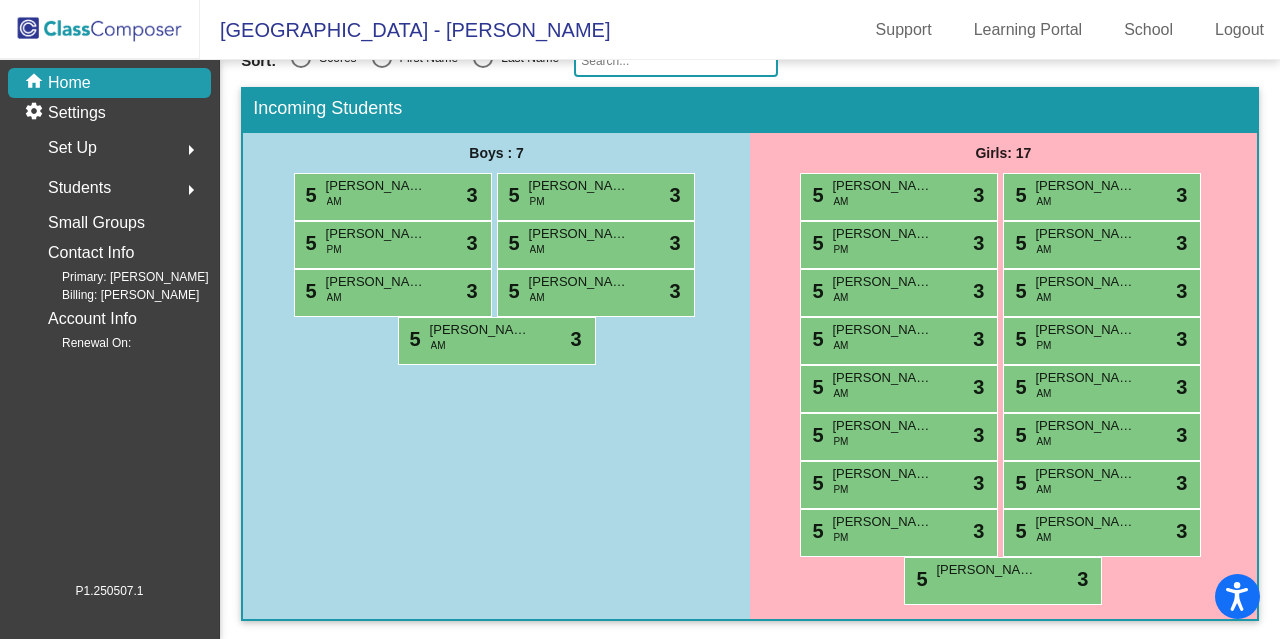 scroll, scrollTop: 354, scrollLeft: 0, axis: vertical 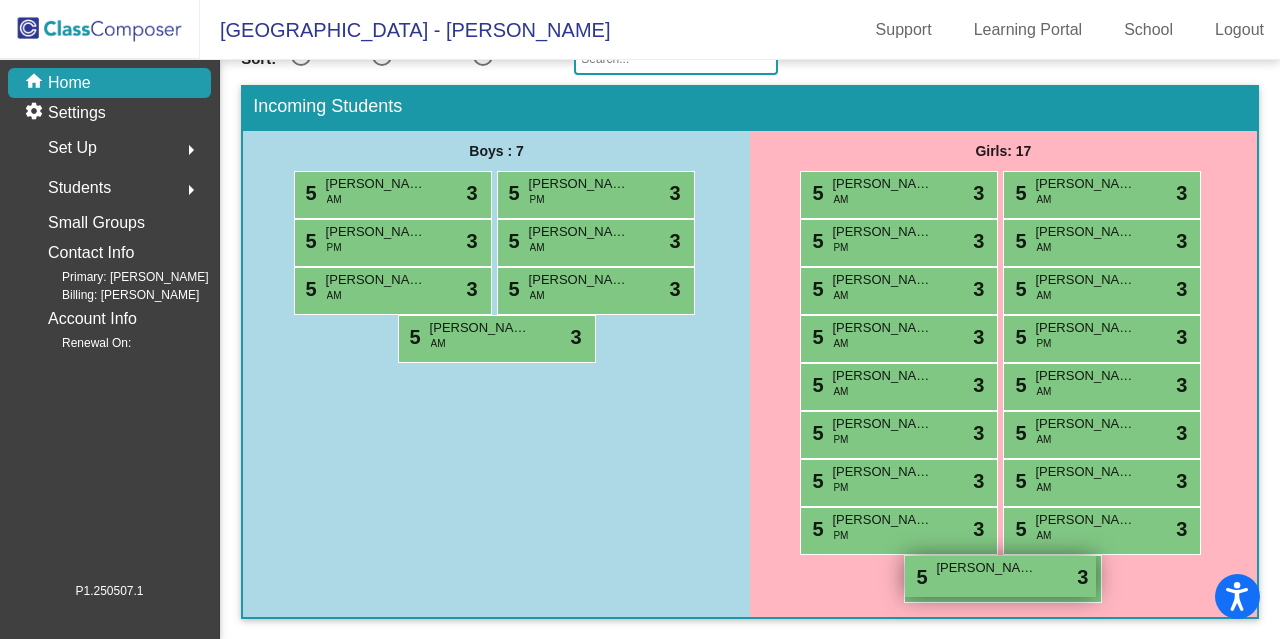 click on "5 [PERSON_NAME] lock do_not_disturb_alt 3" at bounding box center (1000, 576) 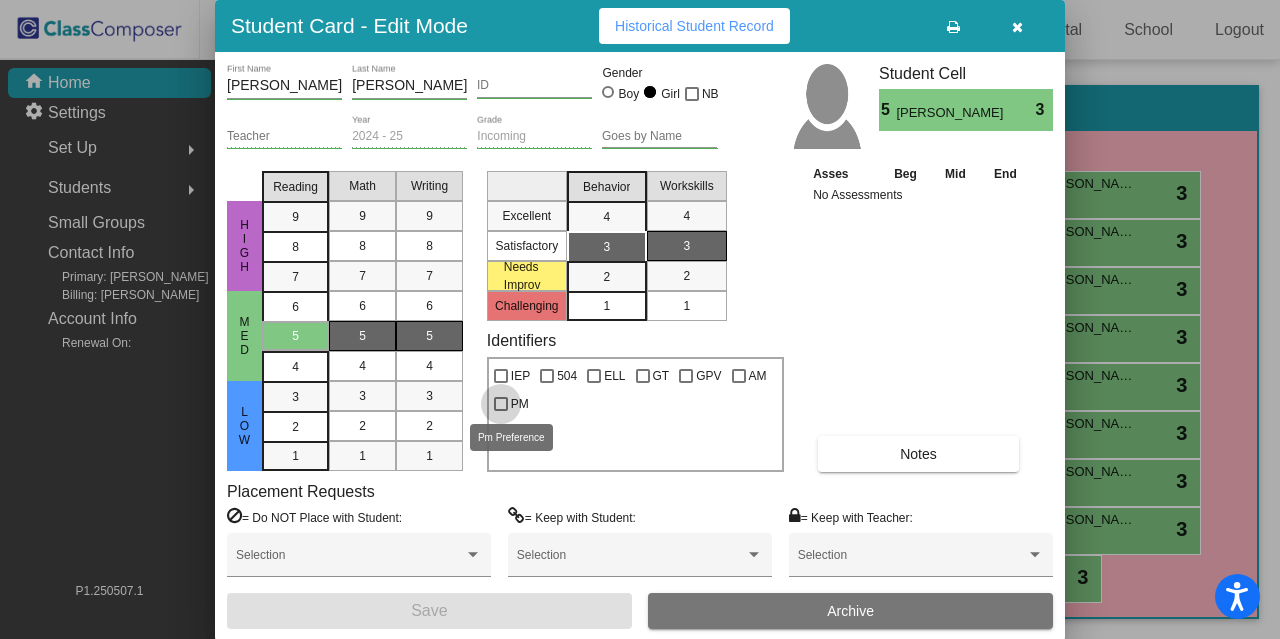 click at bounding box center [501, 404] 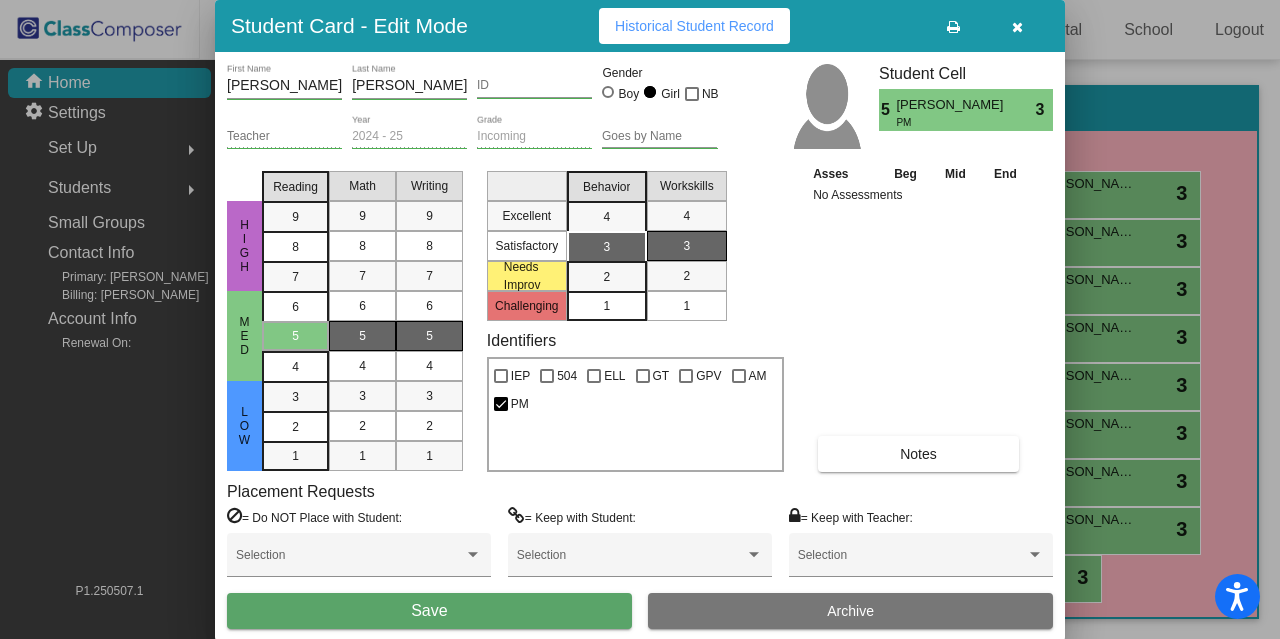 click on "Save" at bounding box center [429, 611] 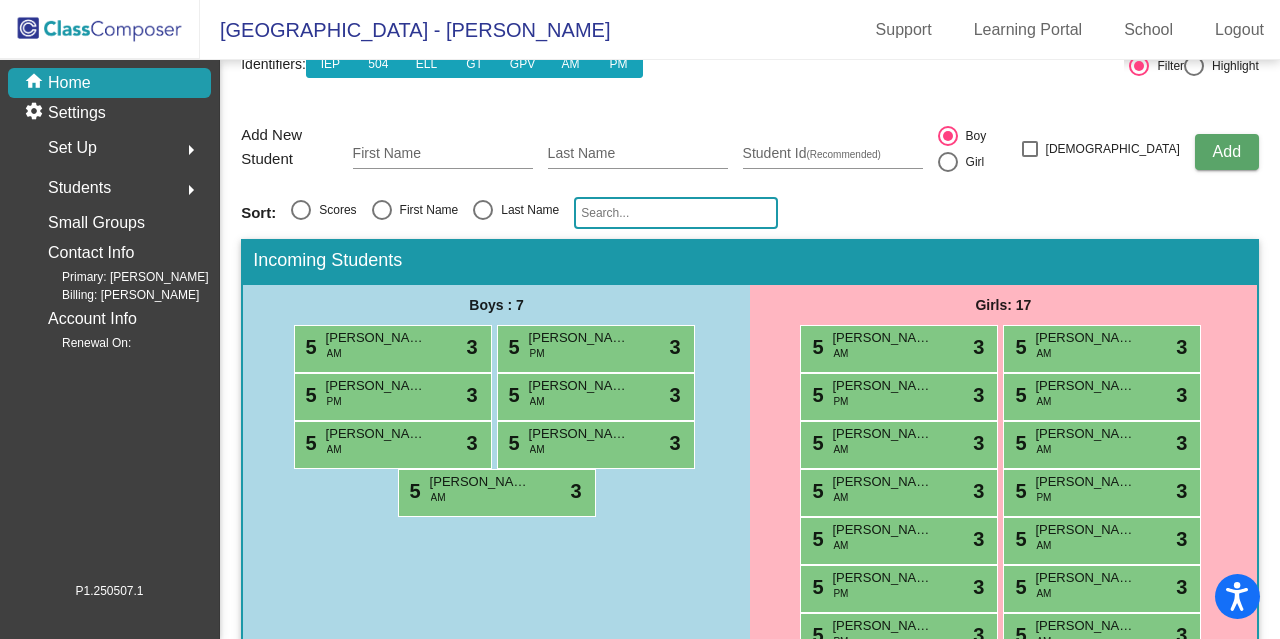 scroll, scrollTop: 300, scrollLeft: 0, axis: vertical 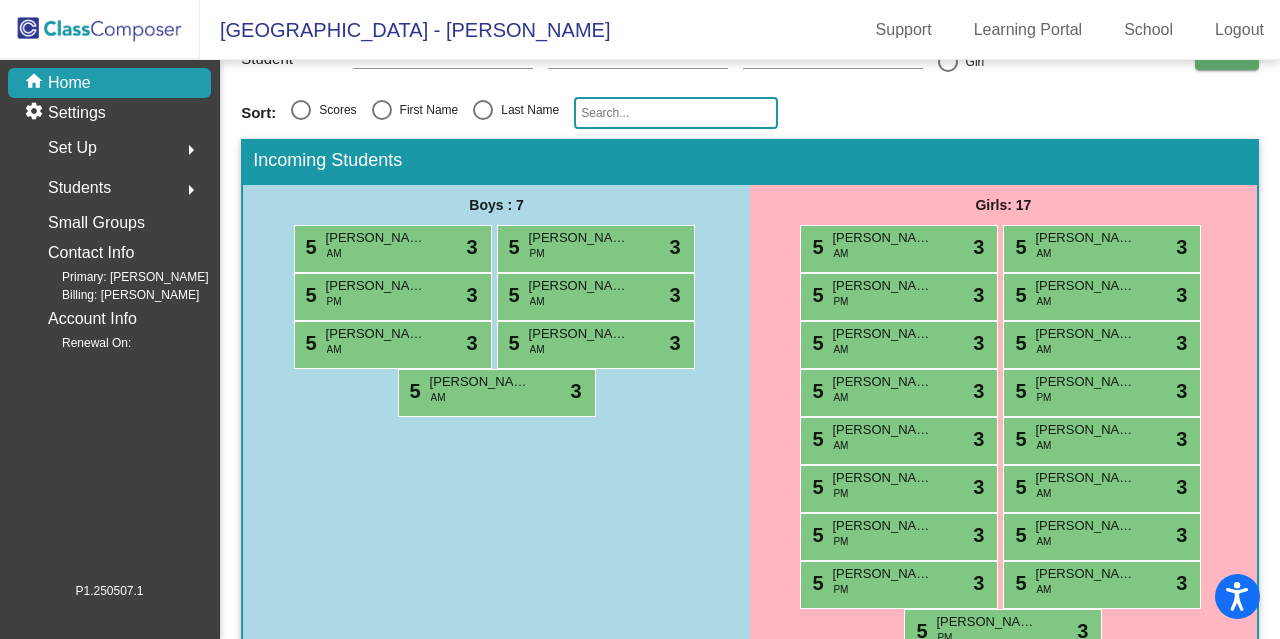 click 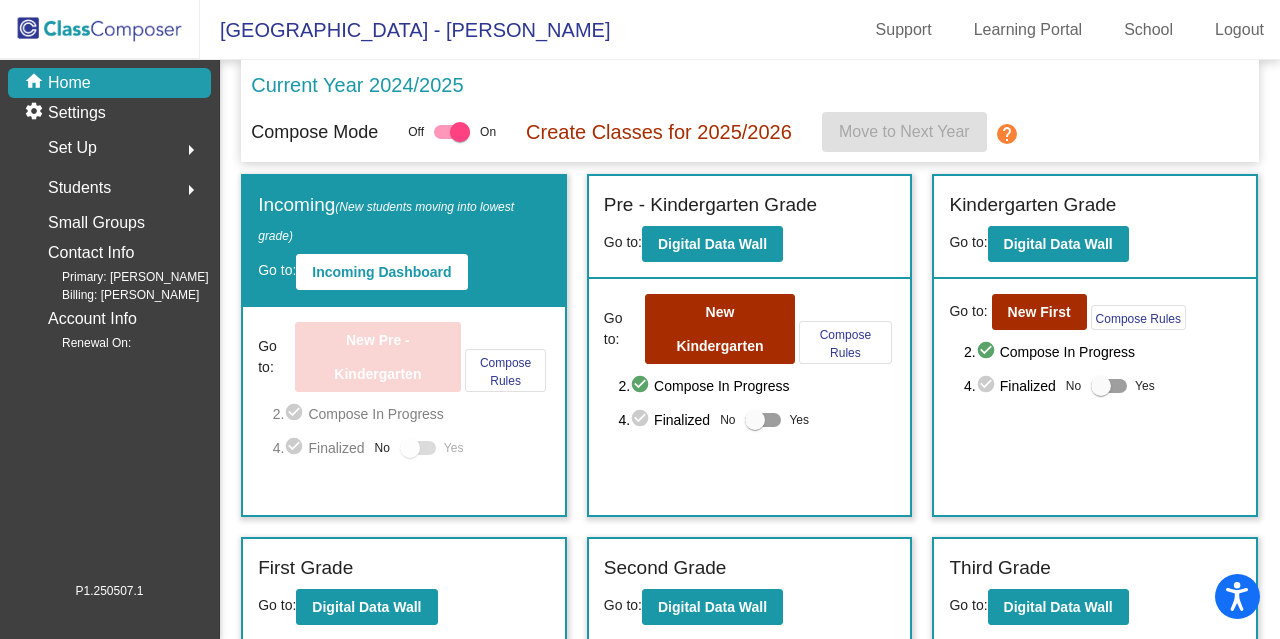 scroll, scrollTop: 200, scrollLeft: 0, axis: vertical 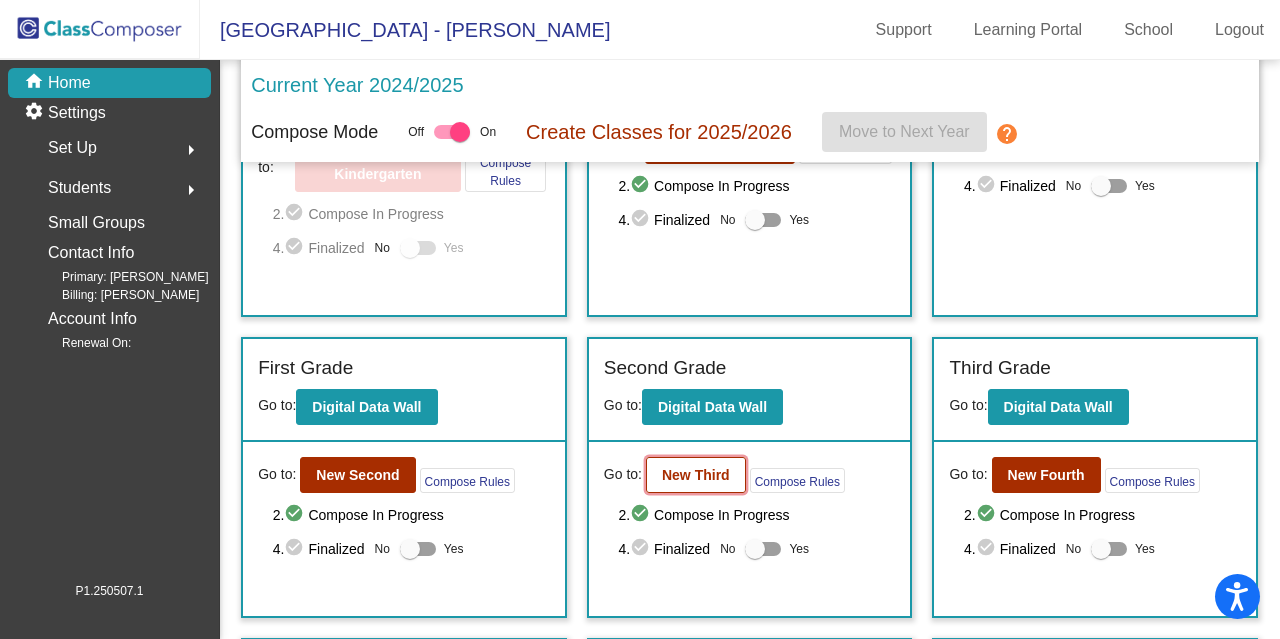 click on "New Third" 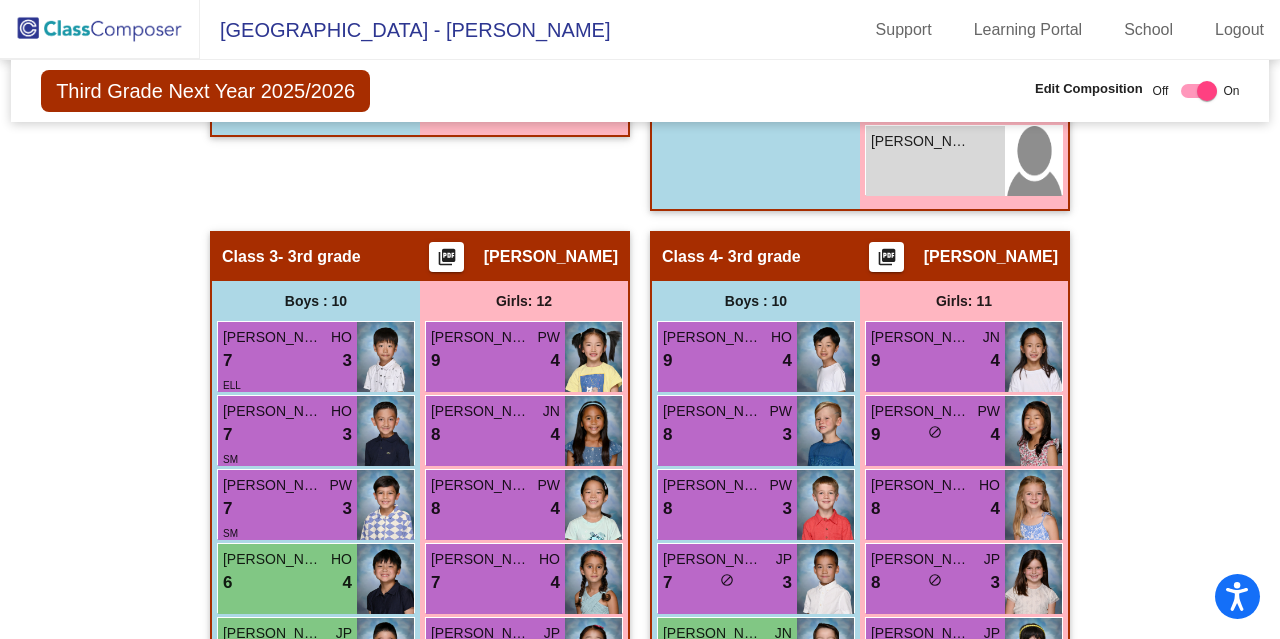 scroll, scrollTop: 1438, scrollLeft: 0, axis: vertical 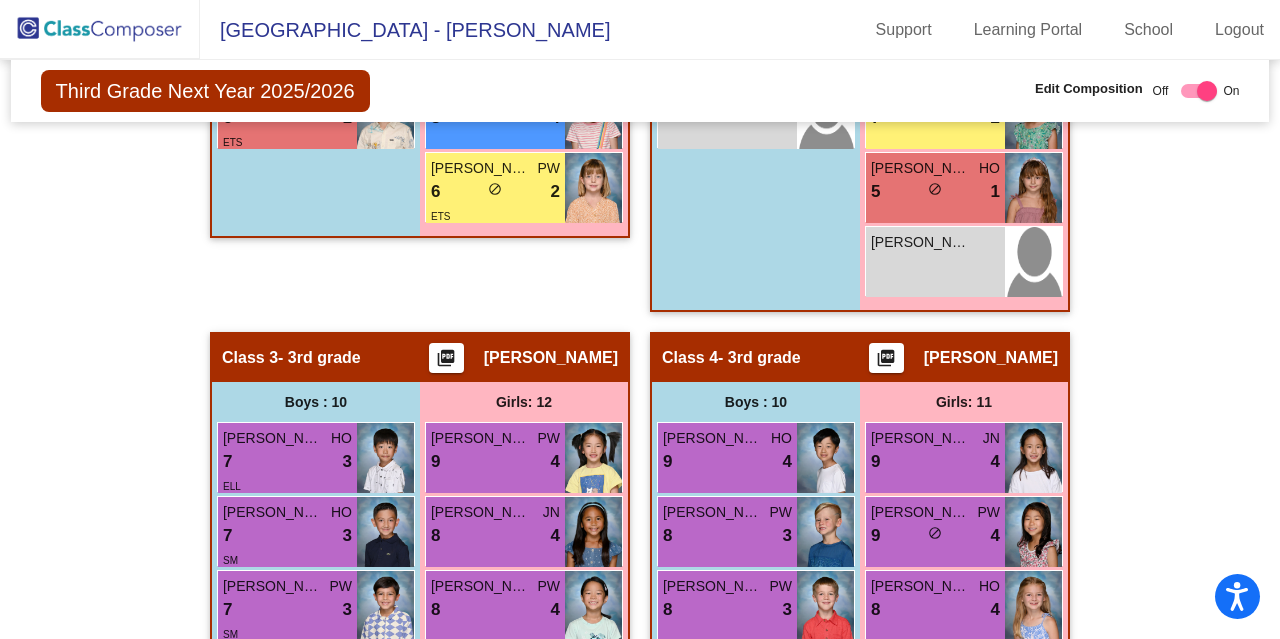 click on "Hallway   - Hallway Class  picture_as_pdf  Add Student  First Name Last Name Student Id  (Recommended)   Boy   Girl   [DEMOGRAPHIC_DATA] Add Close  Boys : 1  [PERSON_NAME] 1 lock do_not_disturb_alt 2 IEP ETS Girls: 2 [PERSON_NAME] 5 lock do_not_disturb_alt 4 [PERSON_NAME] 4 lock do_not_disturb_alt 4 Class 1   - 3rd grade  picture_as_pdf [PERSON_NAME]  Add Student  First Name Last Name Student Id  (Recommended)   Boy   Girl   [DEMOGRAPHIC_DATA] Add Close  Boys : 10  [PERSON_NAME] HO 9 lock do_not_disturb_alt 3 [PERSON_NAME] JP 8 lock do_not_disturb_alt 4 Jace Ta JN 8 lock do_not_disturb_alt 3 SO [PERSON_NAME] JP 7 lock do_not_disturb_alt 3 ELL [PERSON_NAME] PW 6 lock do_not_disturb_alt 3 [PERSON_NAME] [PERSON_NAME] 5 lock do_not_disturb_alt 4 ELL Orion Arora JP 4 lock do_not_disturb_alt 3 Aren Kalantar [PERSON_NAME] 3 lock do_not_disturb_alt 3 ELL Ocean Bird-[PERSON_NAME] 7 lock do_not_disturb_alt 2 IEP SO SM ETS [PERSON_NAME] JN 6 lock do_not_disturb_alt 1 ETS Girls: 11 [PERSON_NAME] 9 lock do_not_disturb_alt 4 9" 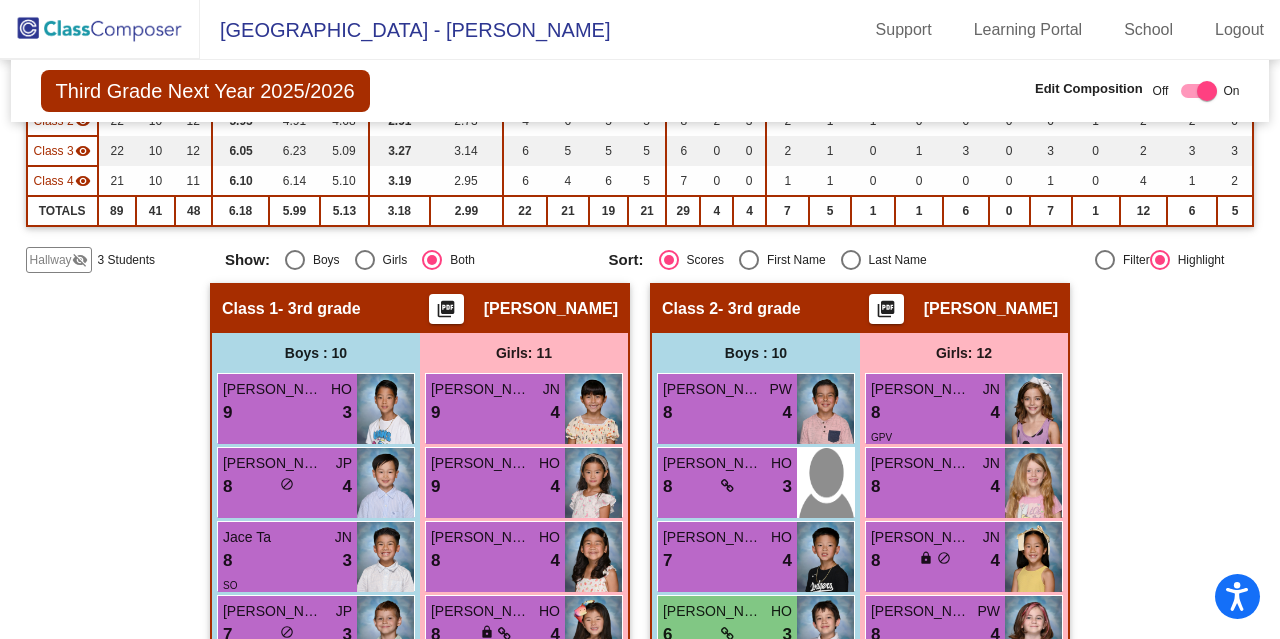 click on "Hallway   - Hallway Class  picture_as_pdf  Add Student  First Name Last Name Student Id  (Recommended)   Boy   Girl   [DEMOGRAPHIC_DATA] Add Close  Boys : 1  [PERSON_NAME] 1 lock do_not_disturb_alt 2 IEP ETS Girls: 2 [PERSON_NAME] 5 lock do_not_disturb_alt 4 [PERSON_NAME] 4 lock do_not_disturb_alt 4 Class 1   - 3rd grade  picture_as_pdf [PERSON_NAME]  Add Student  First Name Last Name Student Id  (Recommended)   Boy   Girl   [DEMOGRAPHIC_DATA] Add Close  Boys : 10  [PERSON_NAME] HO 9 lock do_not_disturb_alt 3 [PERSON_NAME] JP 8 lock do_not_disturb_alt 4 Jace Ta JN 8 lock do_not_disturb_alt 3 SO [PERSON_NAME] JP 7 lock do_not_disturb_alt 3 ELL [PERSON_NAME] PW 6 lock do_not_disturb_alt 3 [PERSON_NAME] [PERSON_NAME] 5 lock do_not_disturb_alt 4 ELL Orion Arora JP 4 lock do_not_disturb_alt 3 Aren Kalantar [PERSON_NAME] 3 lock do_not_disturb_alt 3 ELL Ocean Bird-[PERSON_NAME] 7 lock do_not_disturb_alt 2 IEP SO SM ETS [PERSON_NAME] JN 6 lock do_not_disturb_alt 1 ETS Girls: 11 [PERSON_NAME] 9 lock do_not_disturb_alt 4 9" 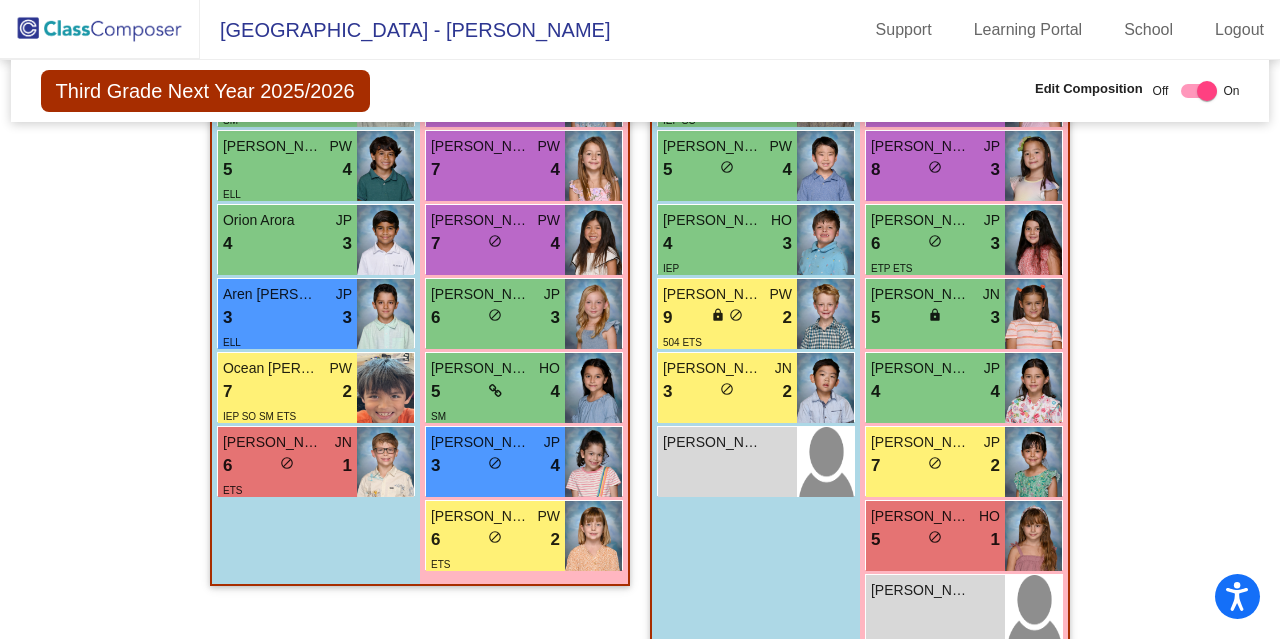 scroll, scrollTop: 909, scrollLeft: 0, axis: vertical 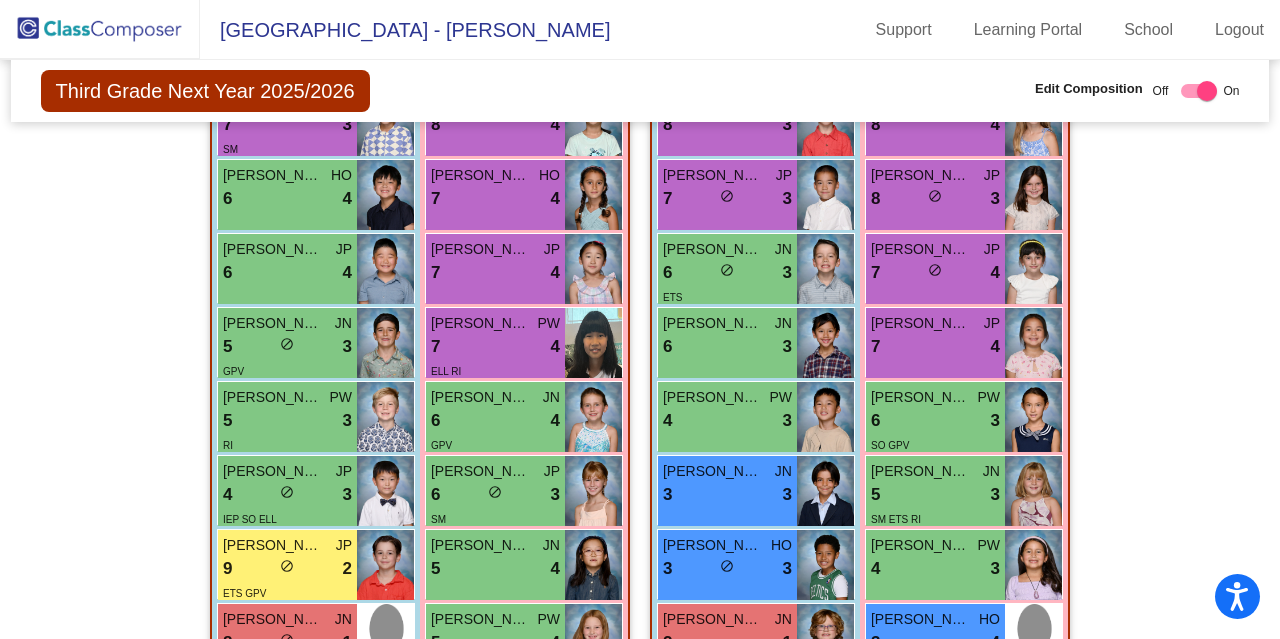 drag, startPoint x: 1269, startPoint y: 473, endPoint x: 1272, endPoint y: 491, distance: 18.248287 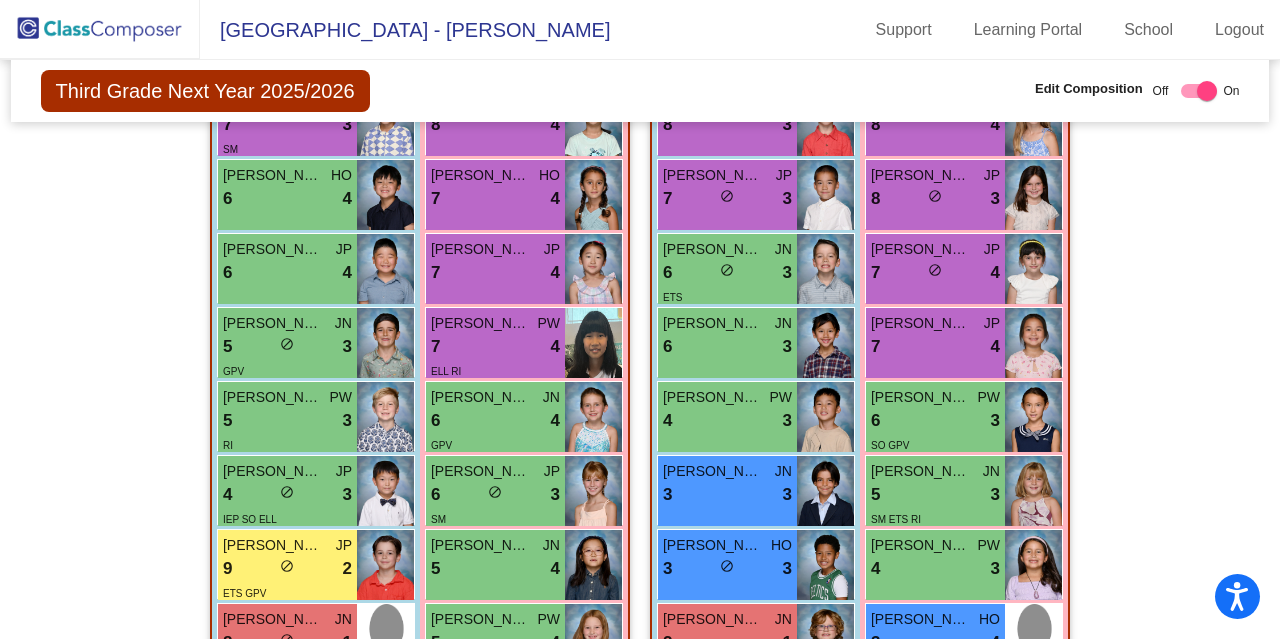 scroll, scrollTop: 1808, scrollLeft: 0, axis: vertical 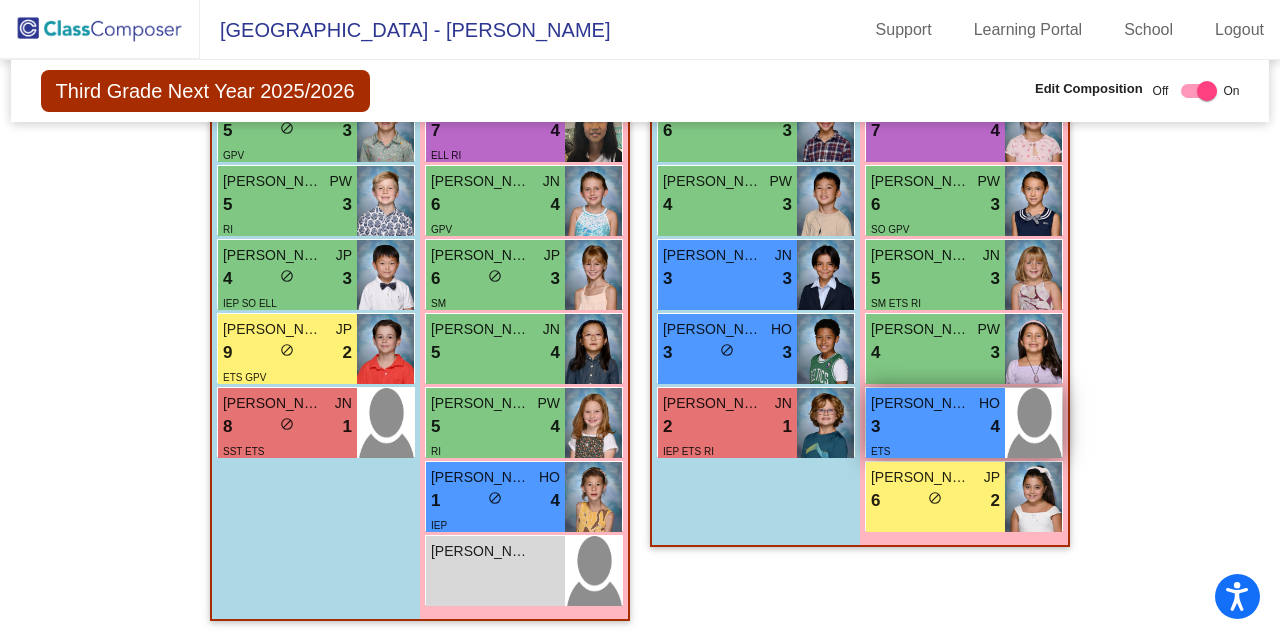 click on "ETS" at bounding box center [935, 450] 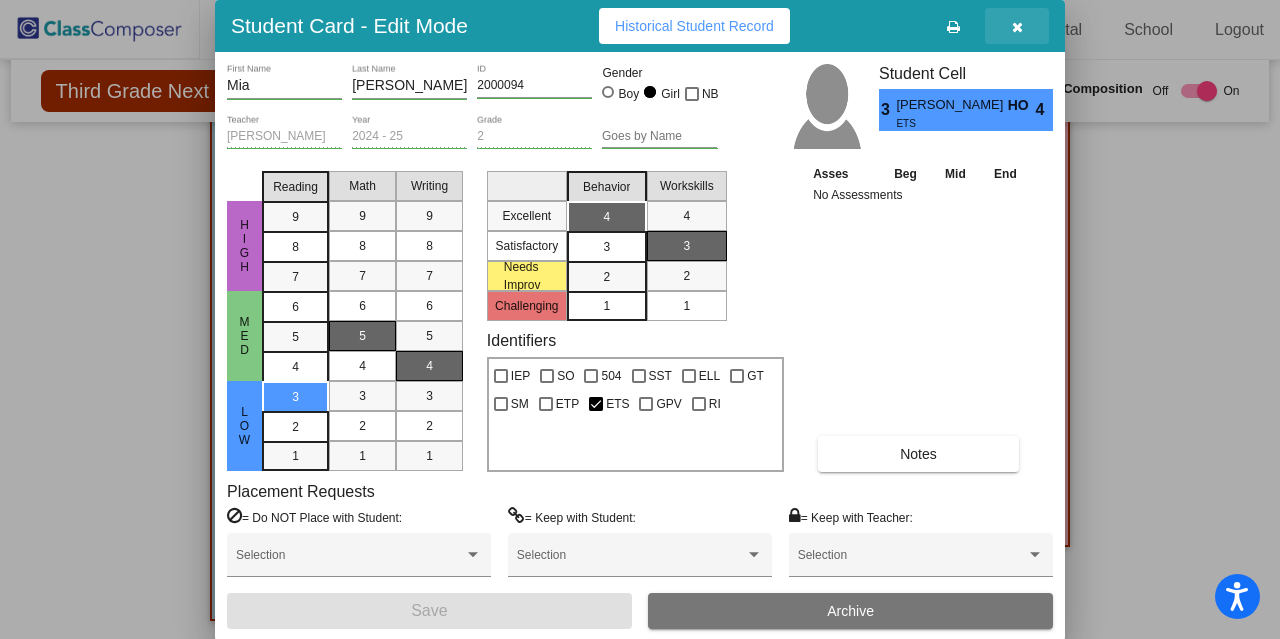 click at bounding box center [1017, 26] 